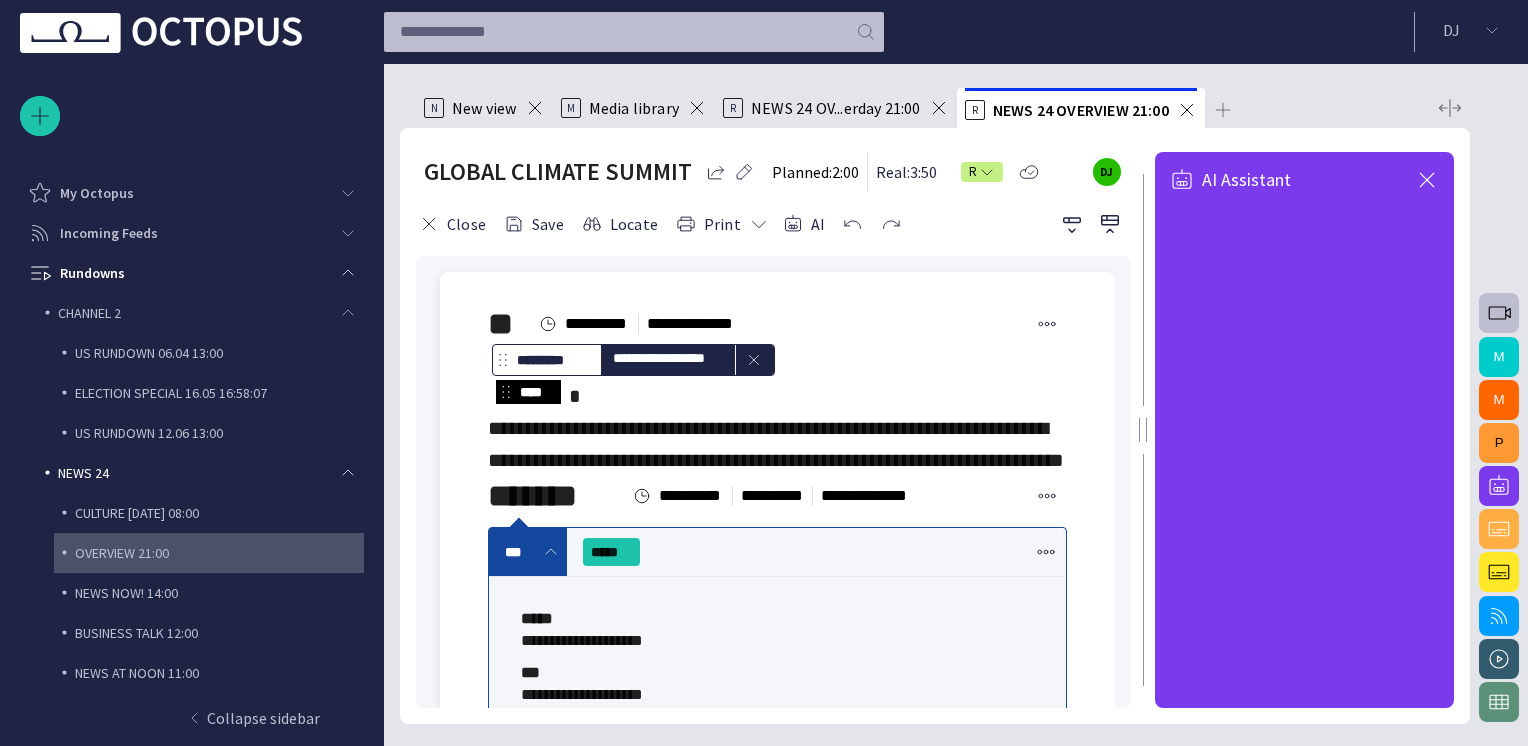 scroll, scrollTop: 0, scrollLeft: 0, axis: both 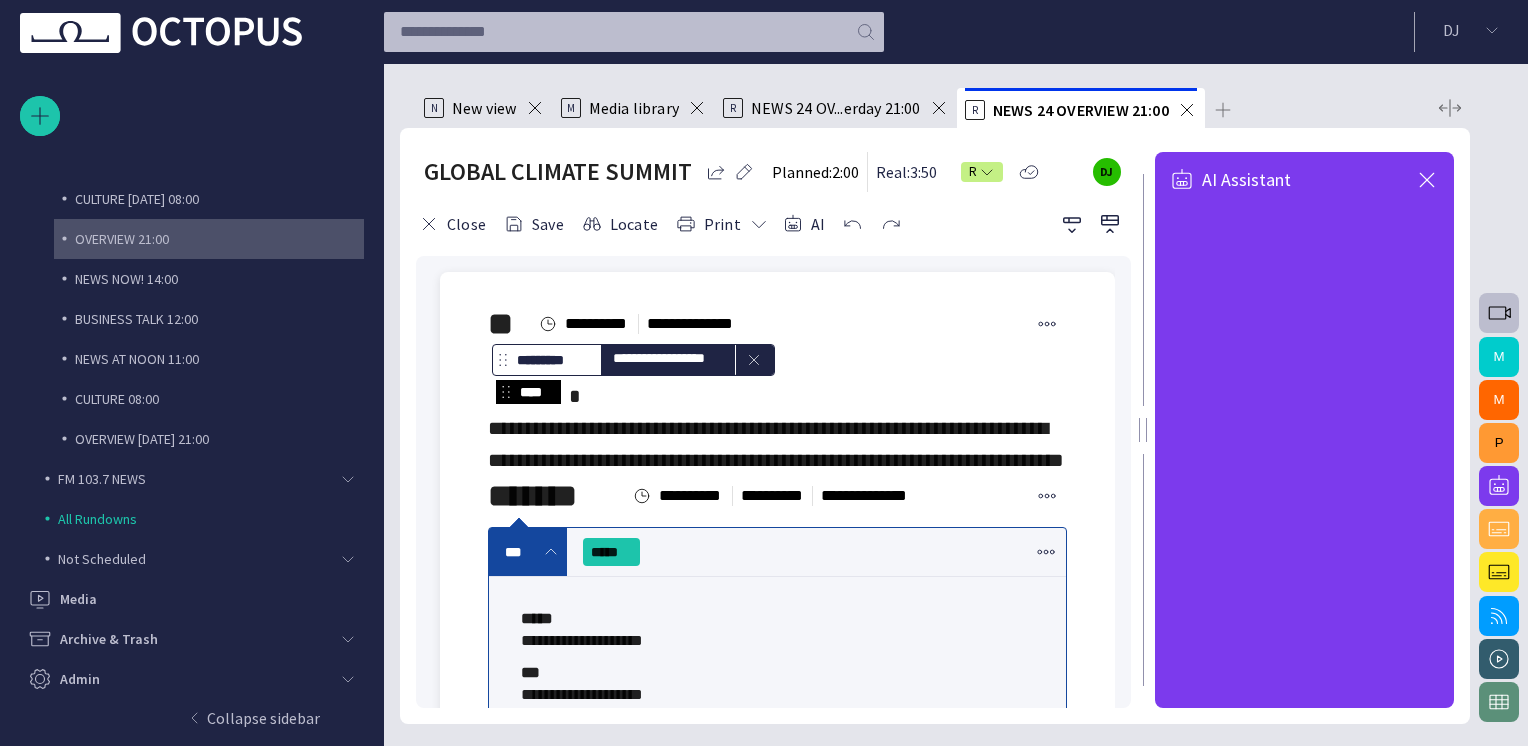 click on "New view" at bounding box center (484, 108) 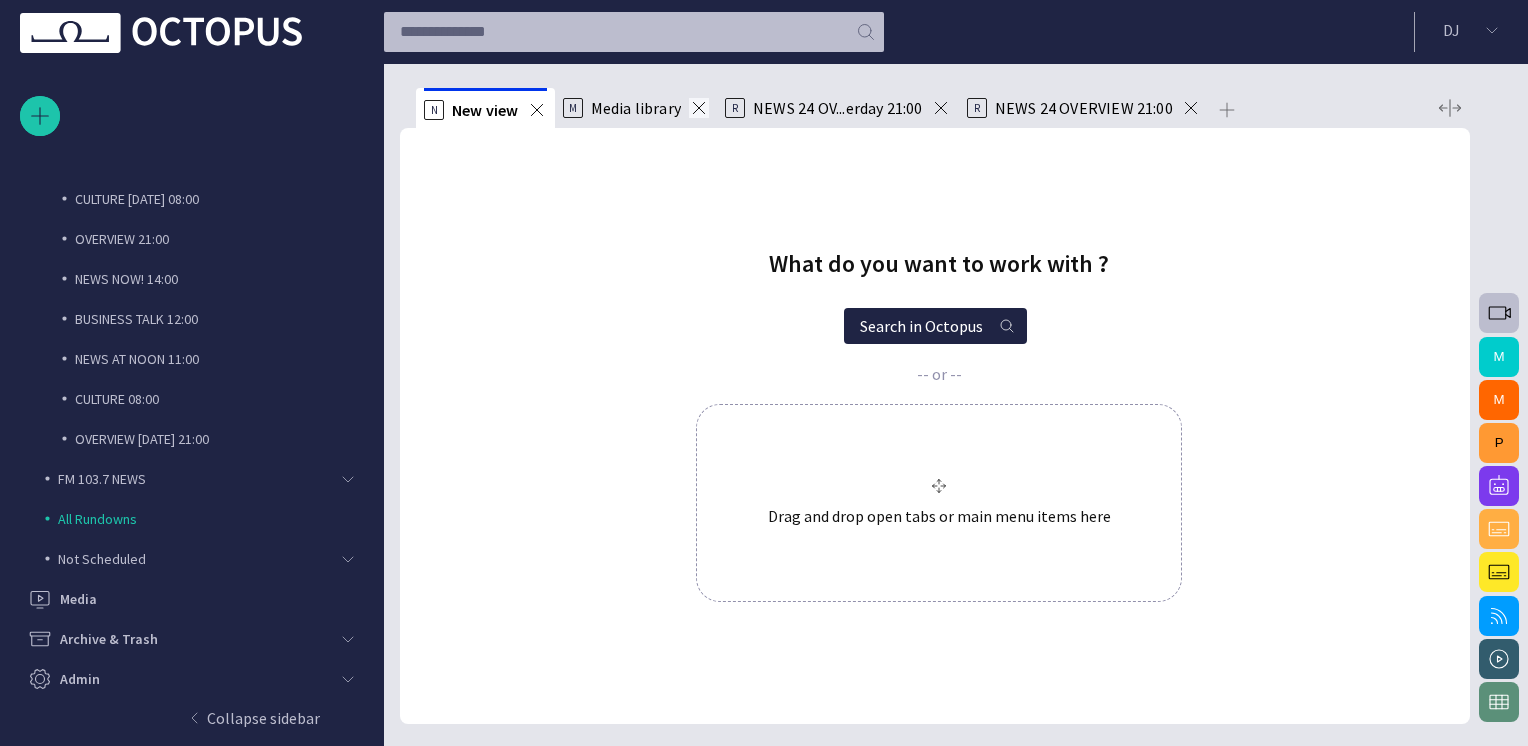 click at bounding box center (699, 108) 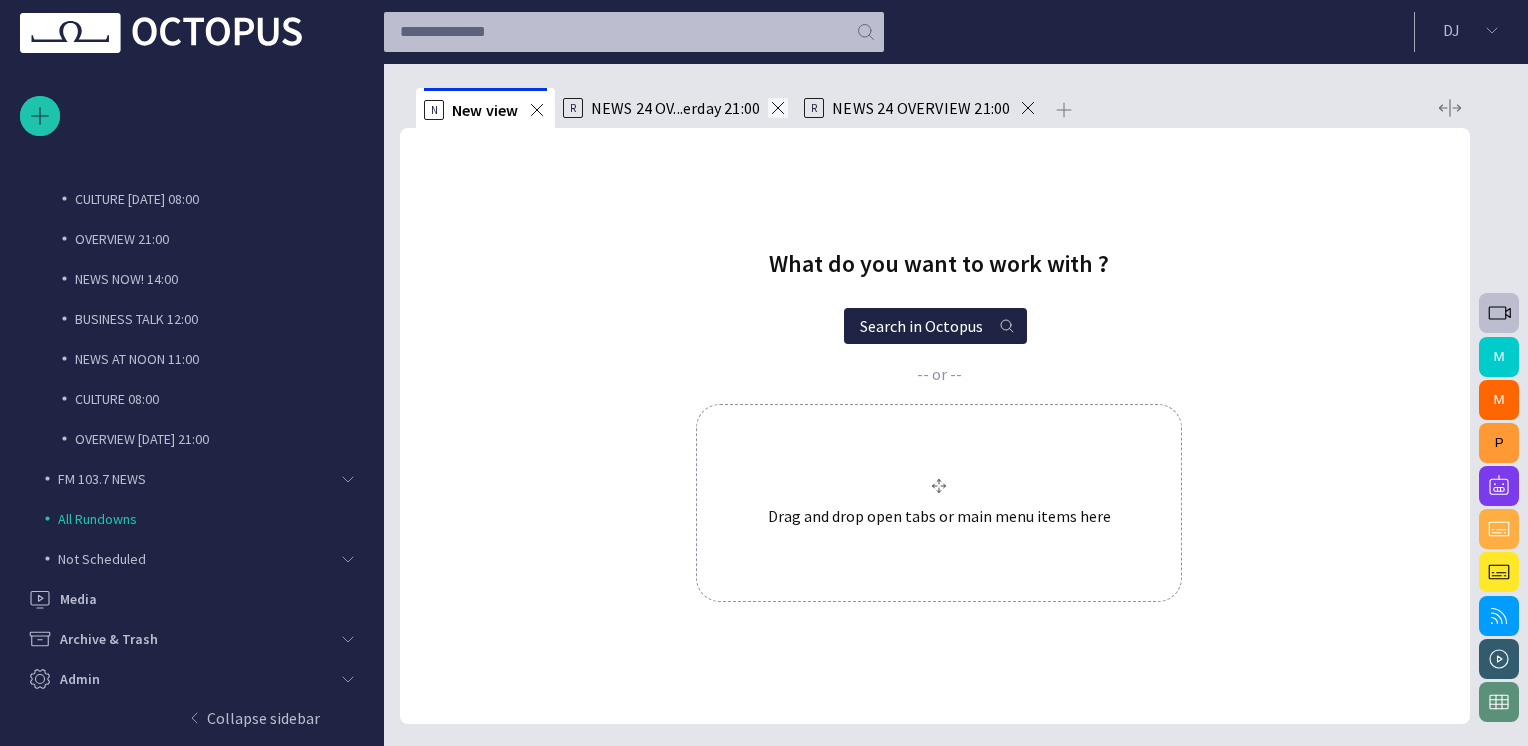 click at bounding box center (778, 108) 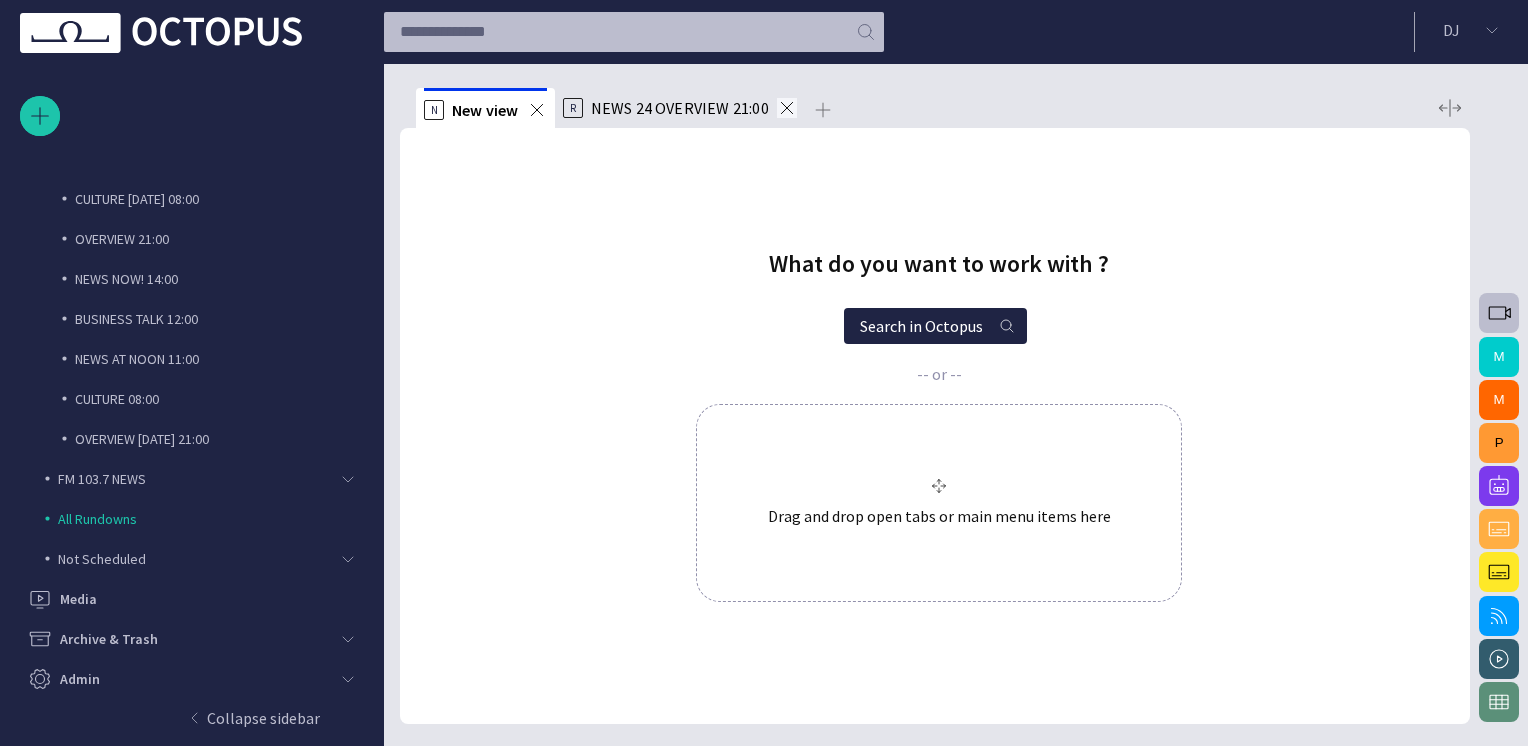click at bounding box center (787, 108) 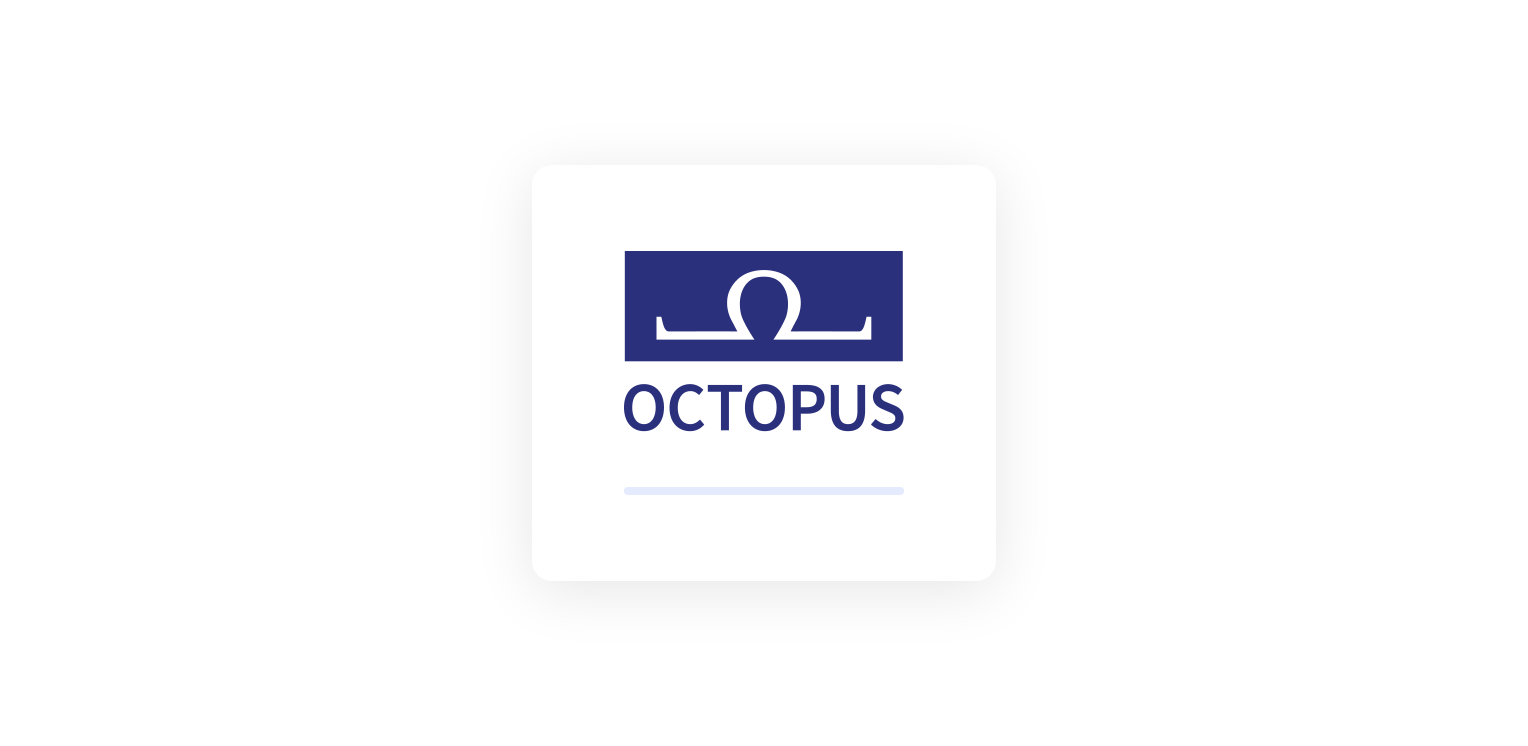 scroll, scrollTop: 0, scrollLeft: 0, axis: both 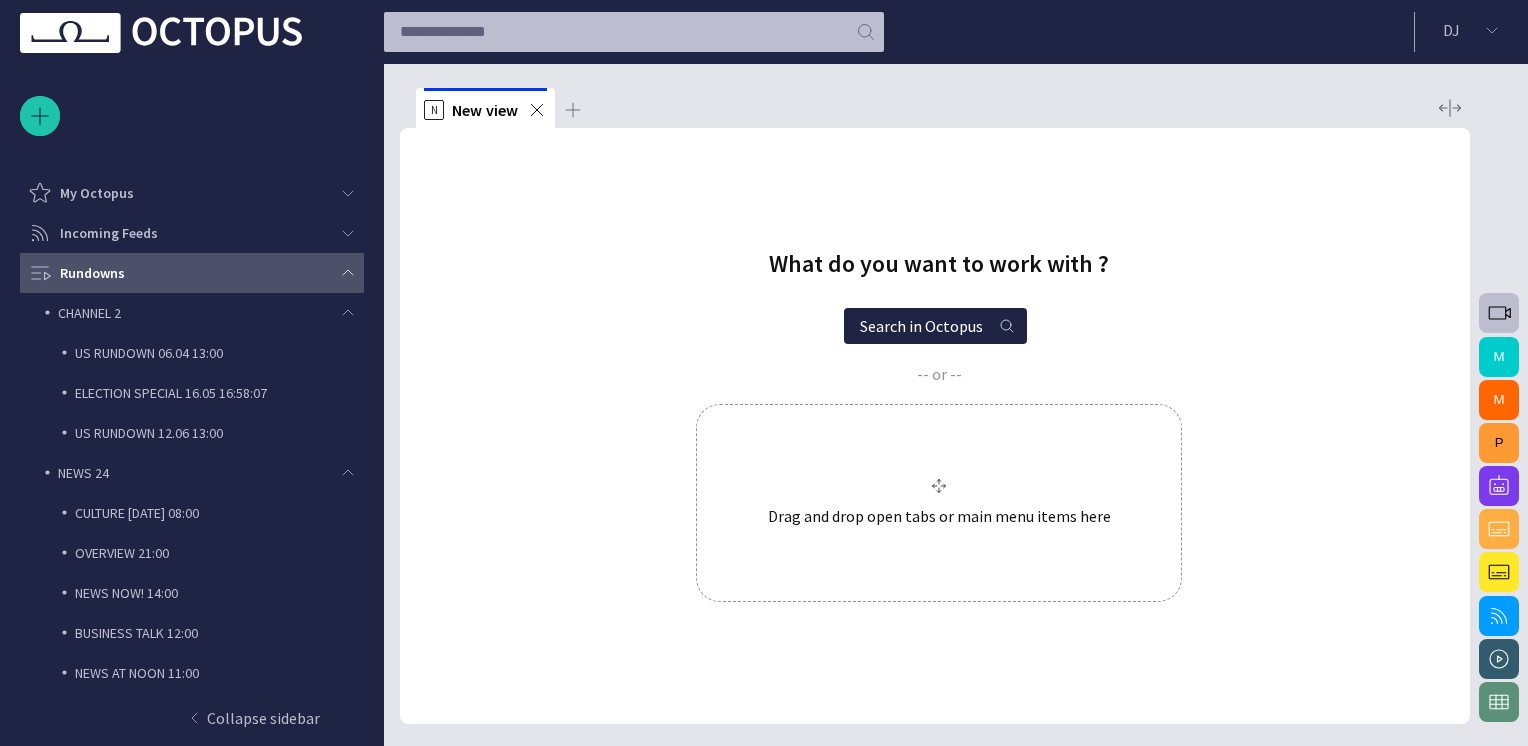 click on "Rundowns" at bounding box center (186, 273) 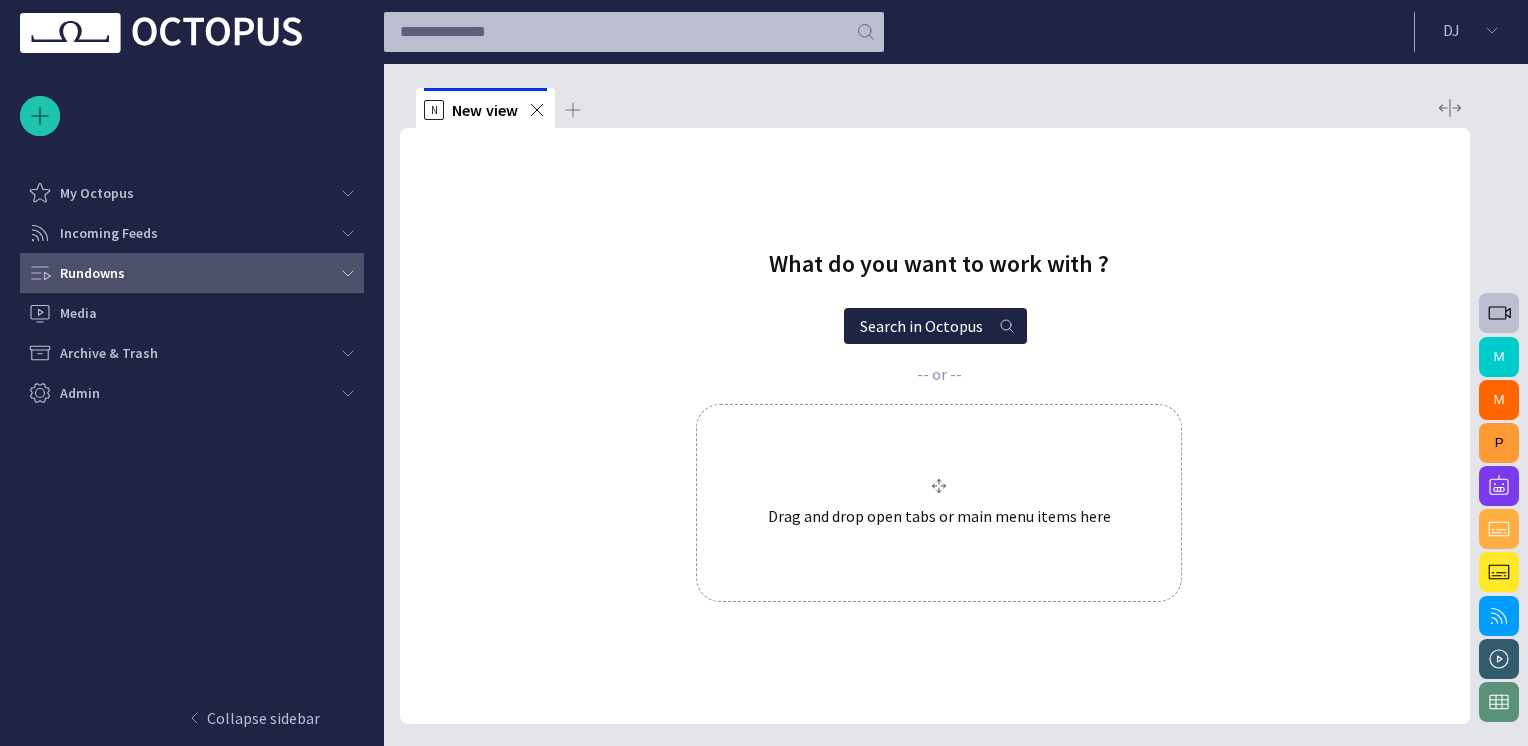 click on "Rundowns" at bounding box center [186, 273] 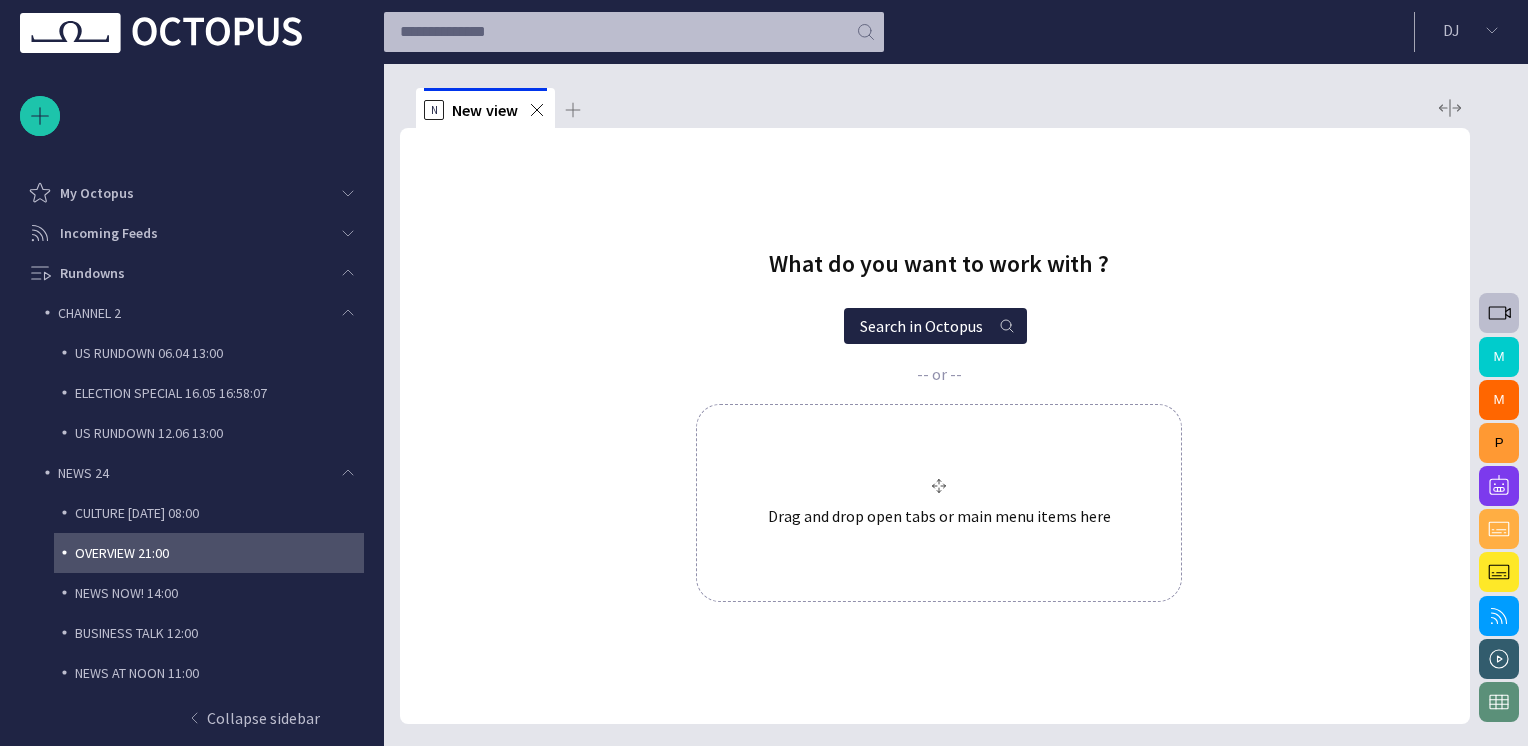 click on "OVERVIEW 21:00" at bounding box center [219, 553] 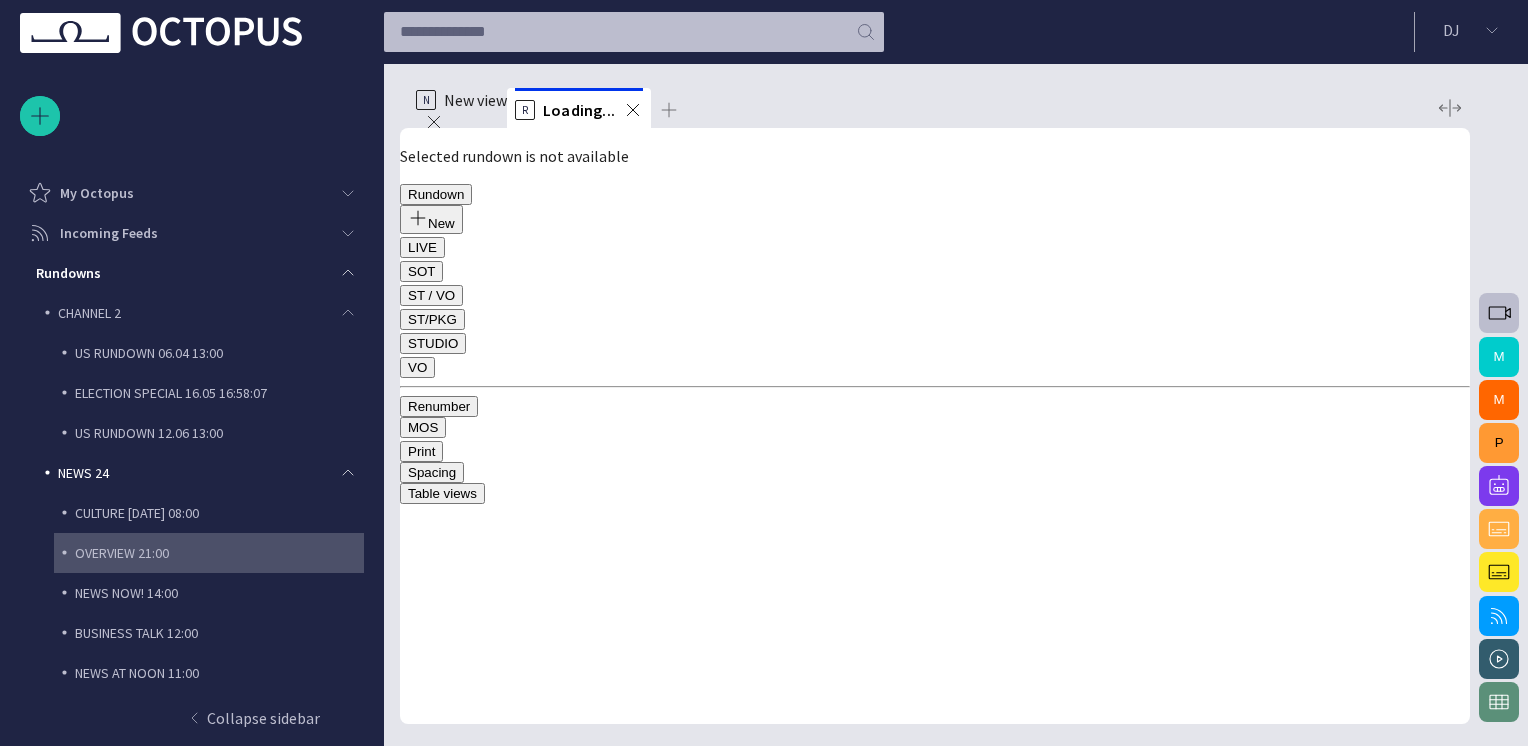 scroll, scrollTop: 80, scrollLeft: 0, axis: vertical 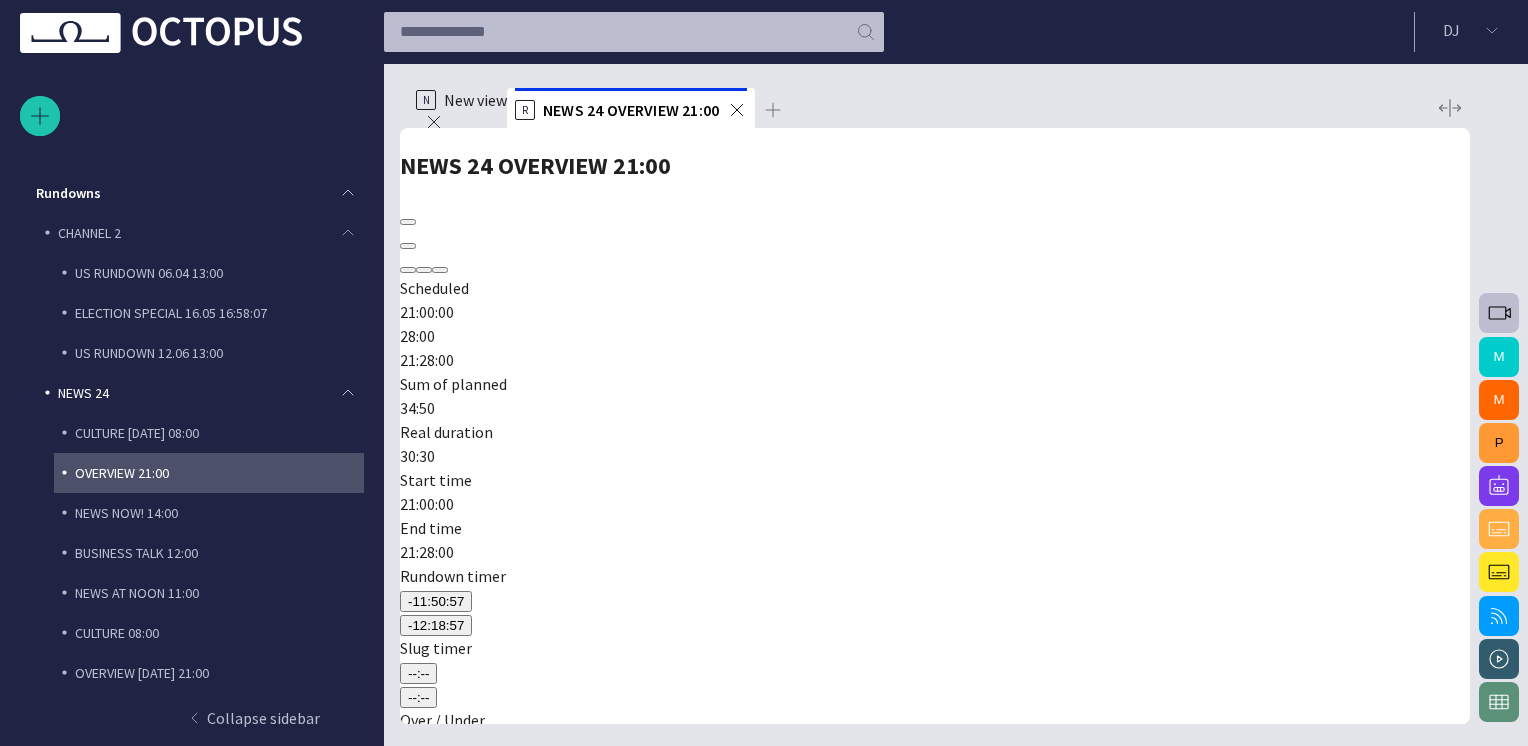 click on "GLOBAL CLIMATE SUMMIT" at bounding box center [571, 4899] 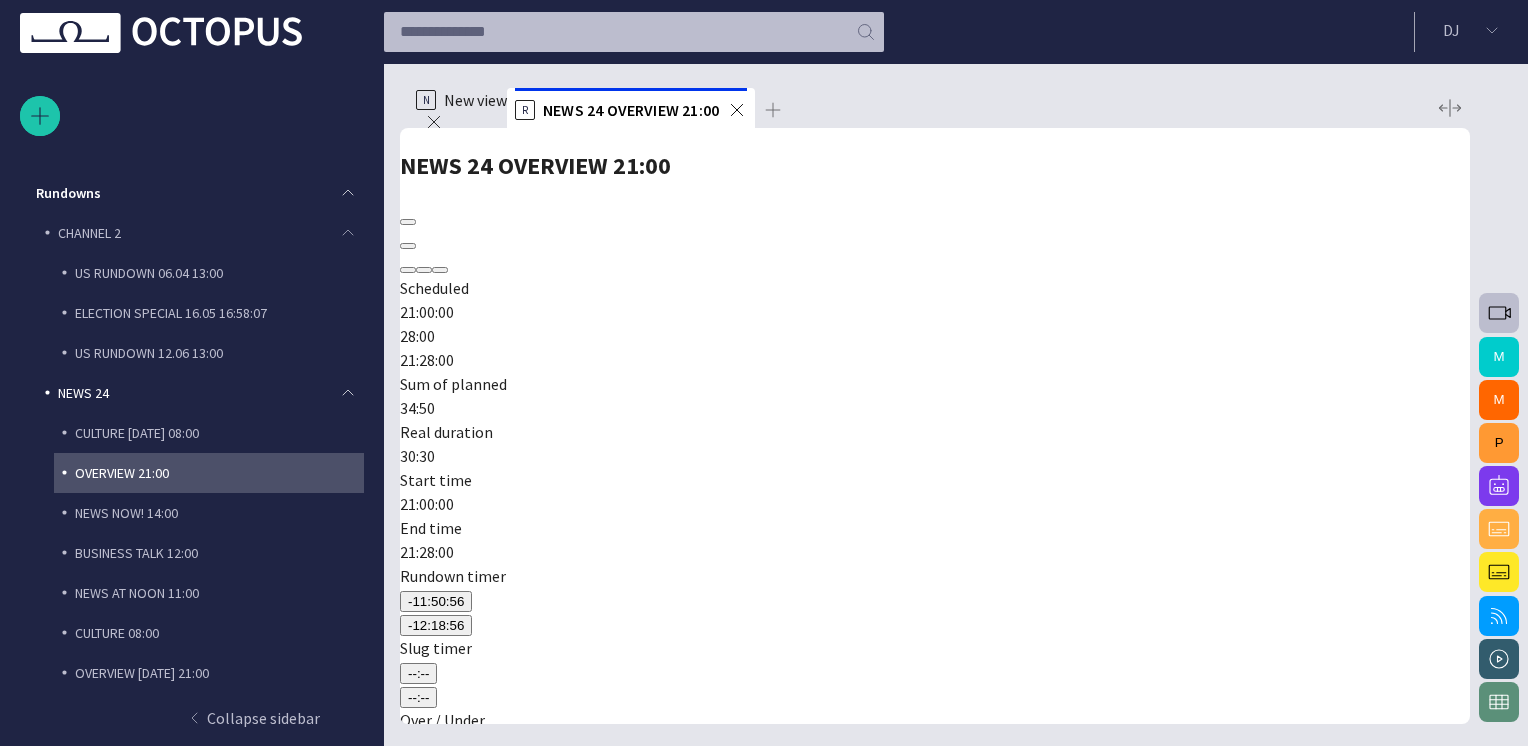 click on "GLOBAL CLIMATE SUMMIT" at bounding box center (571, 4899) 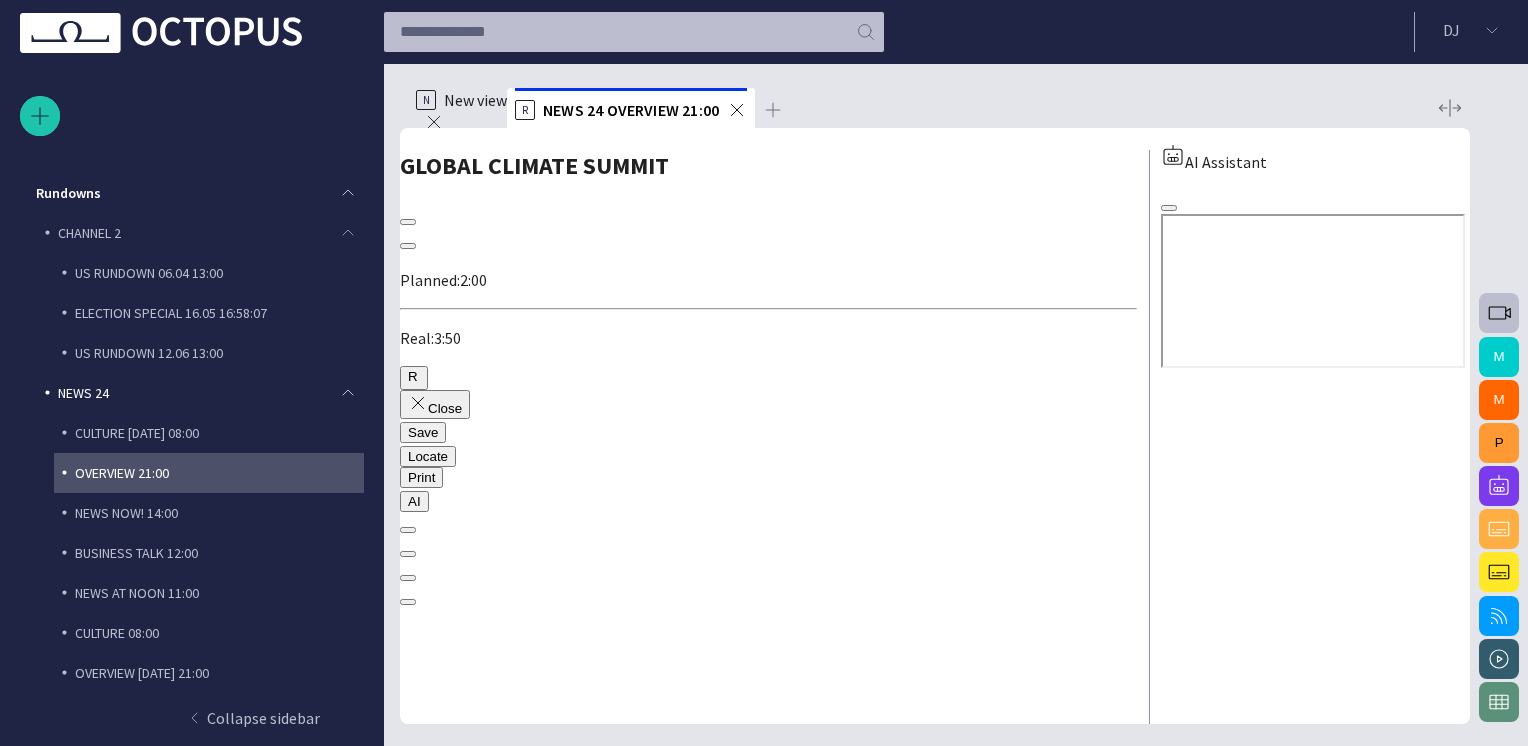 scroll, scrollTop: 0, scrollLeft: 0, axis: both 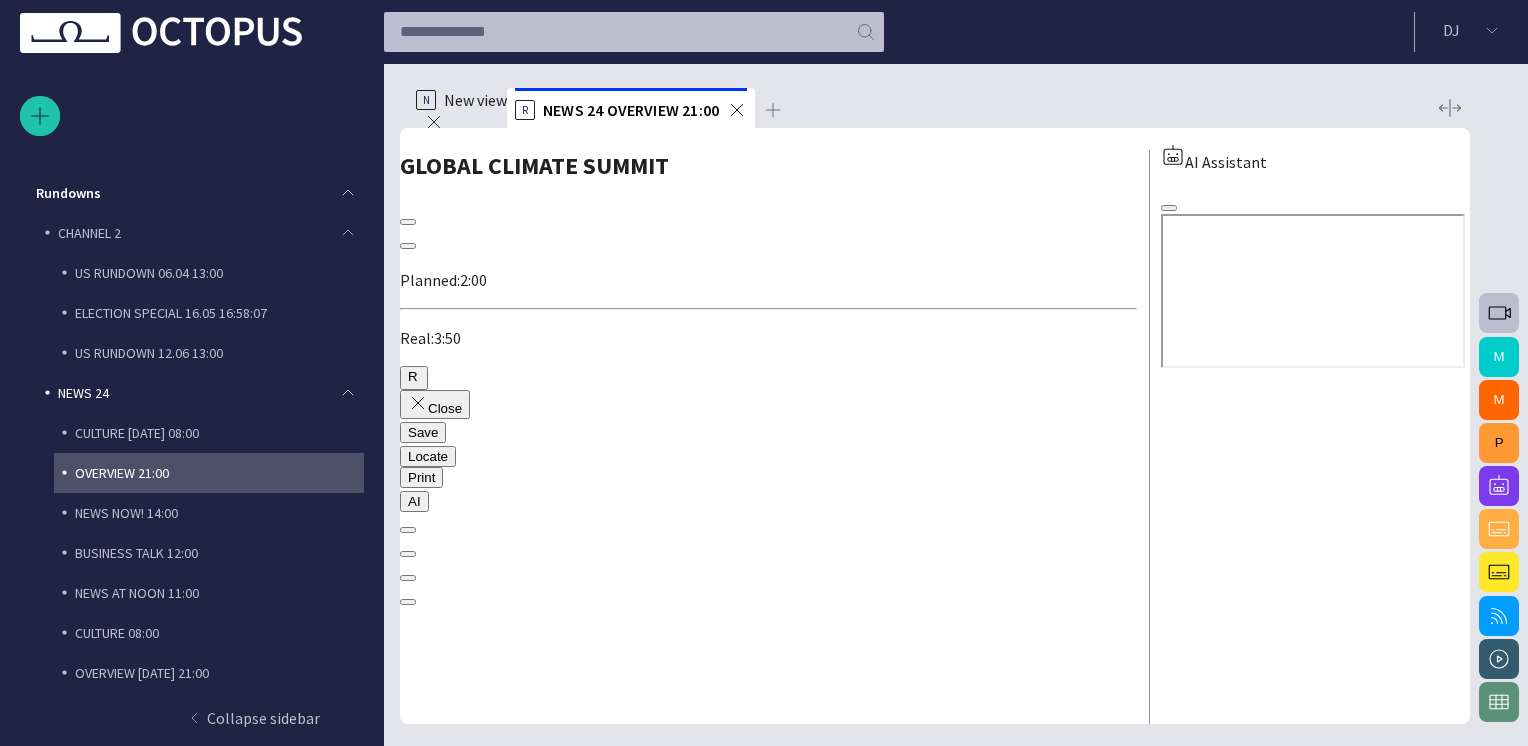 click at bounding box center (408, 501) 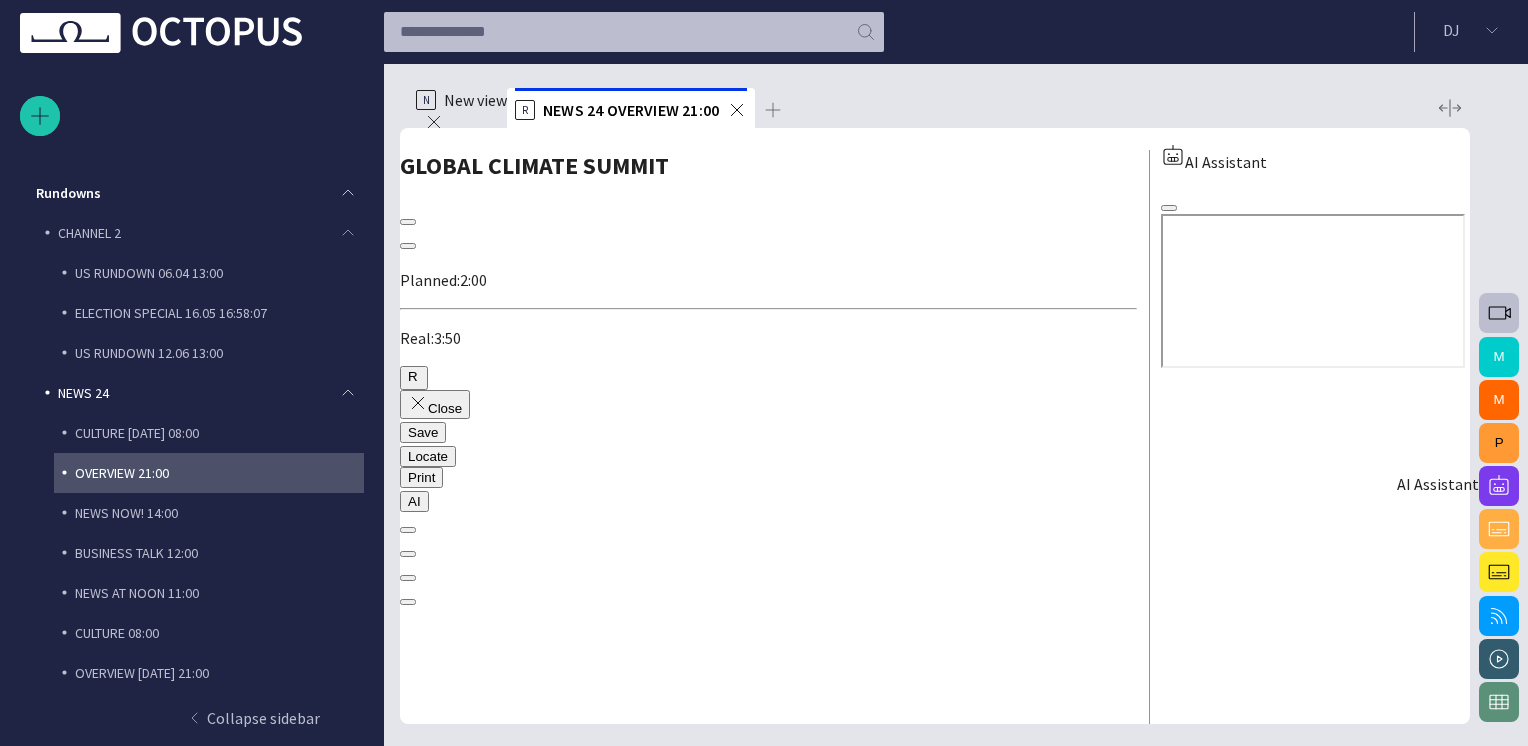 click at bounding box center [1499, 486] 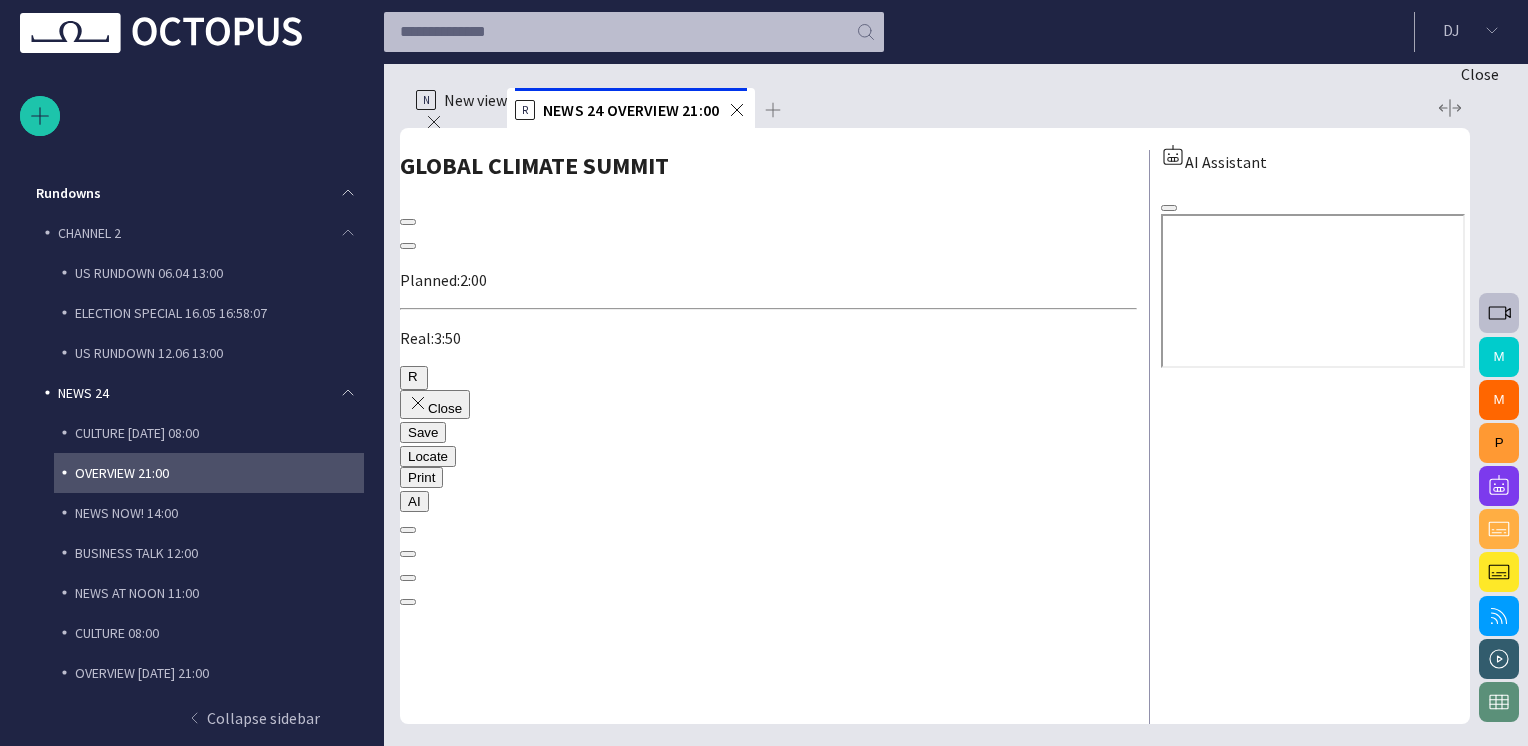 click at bounding box center [8, 864] 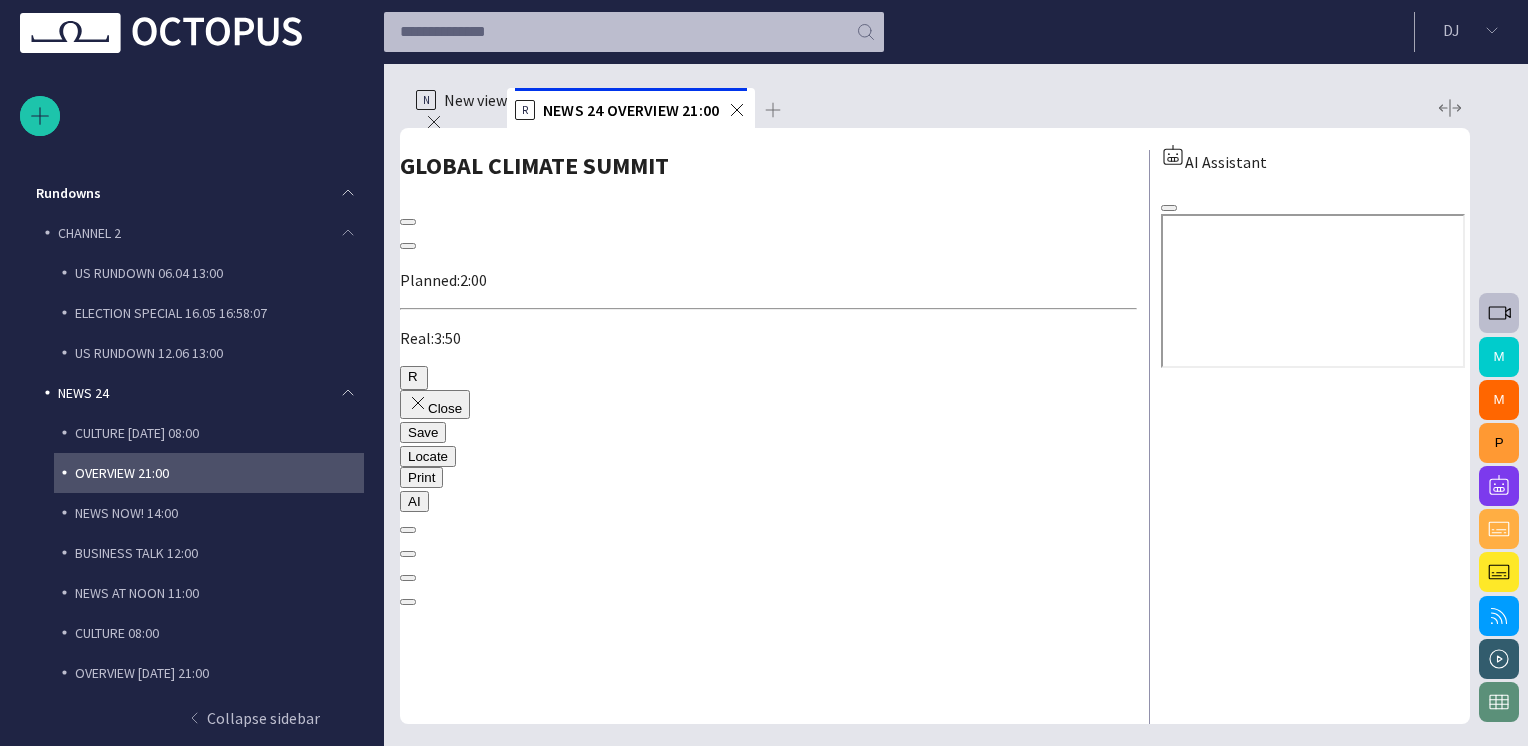 scroll, scrollTop: 0, scrollLeft: 0, axis: both 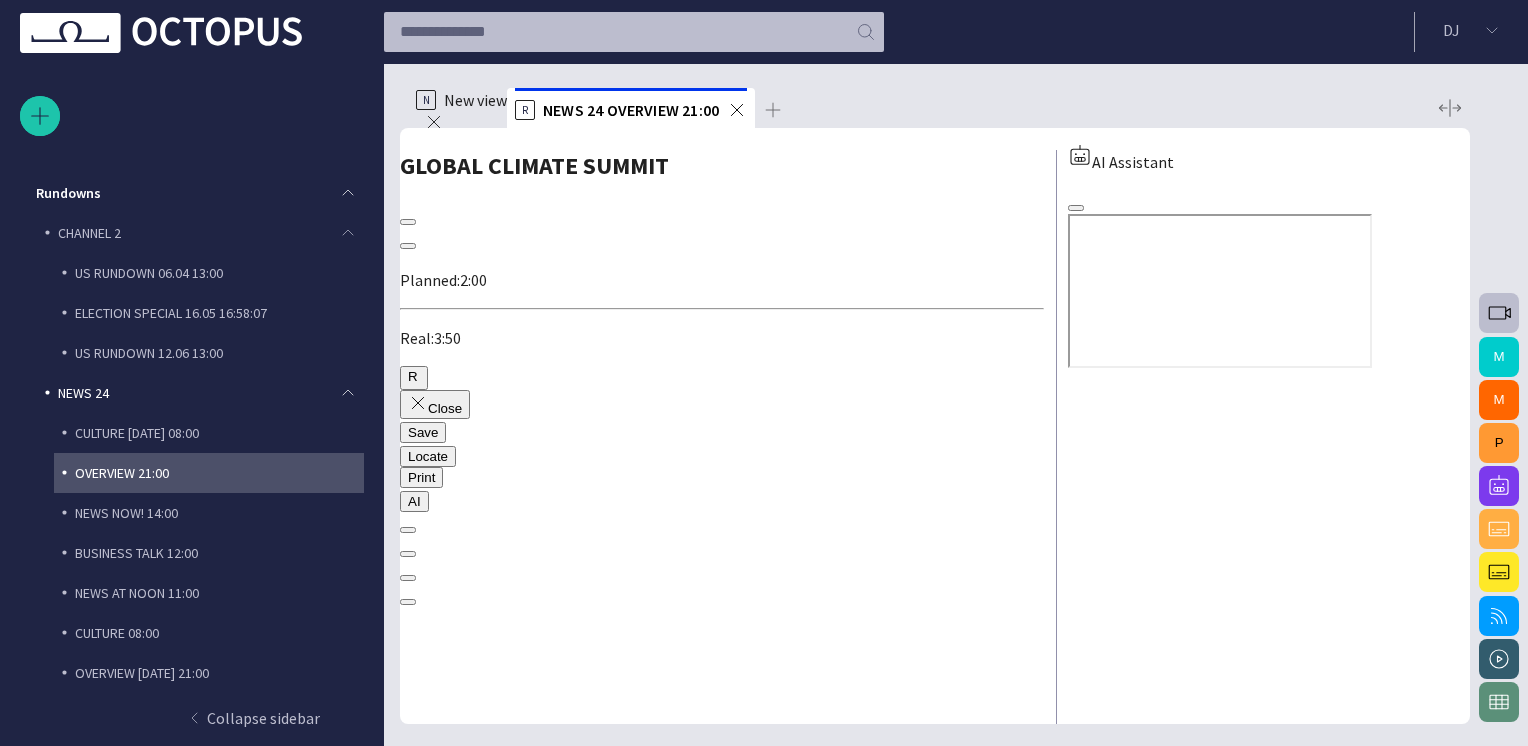 drag, startPoint x: 1142, startPoint y: 589, endPoint x: 1052, endPoint y: 599, distance: 90.55385 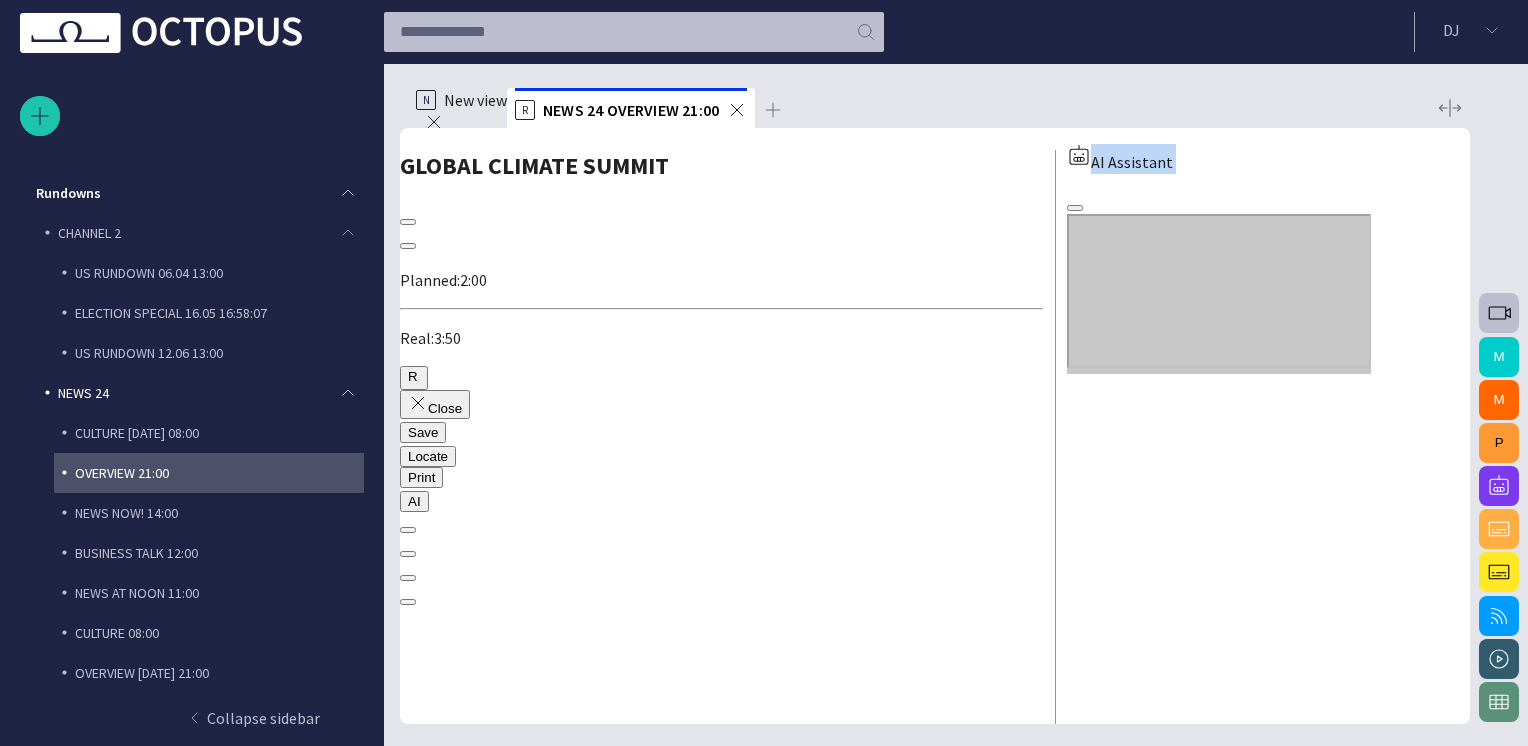 click on "AI Assistant" at bounding box center [1268, 179] 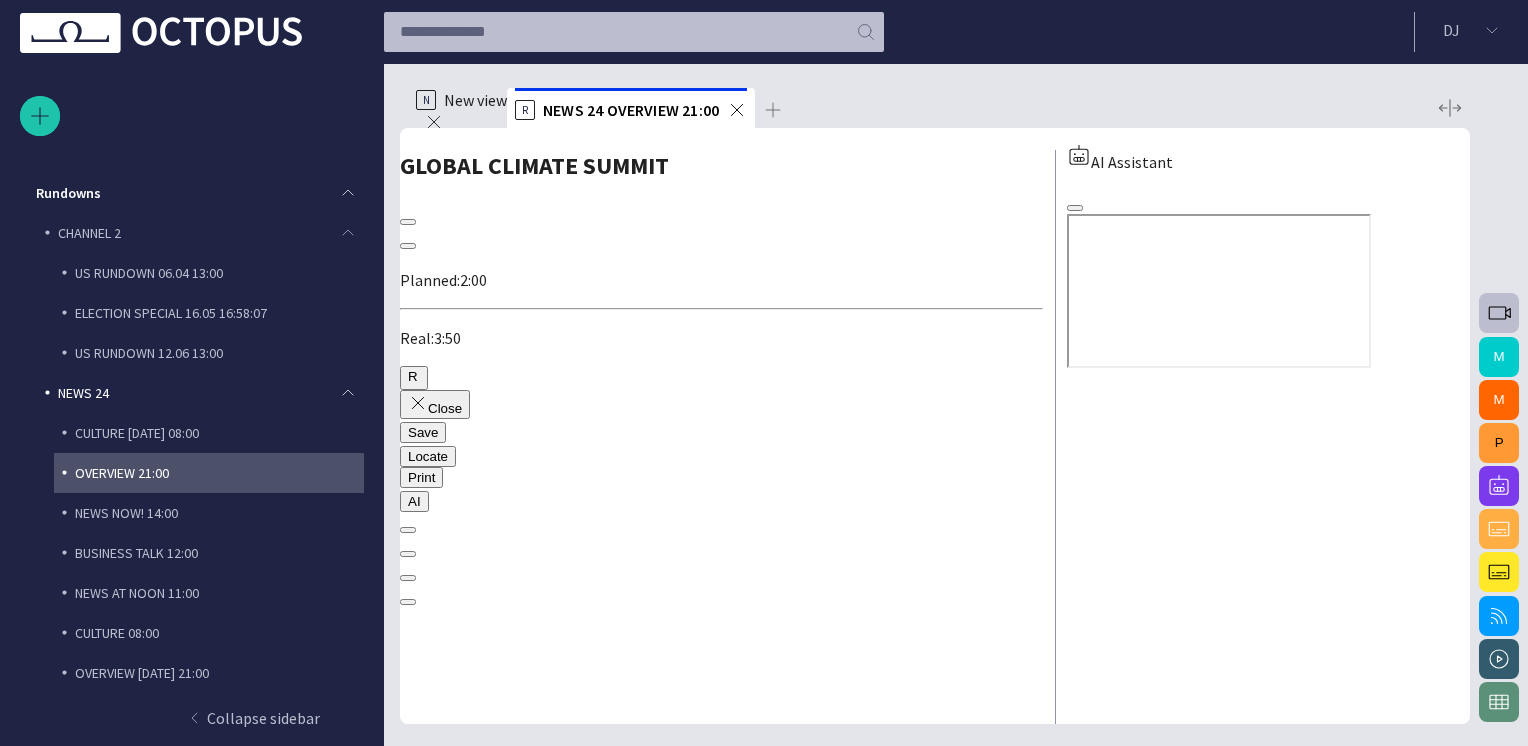 scroll, scrollTop: 3766, scrollLeft: 0, axis: vertical 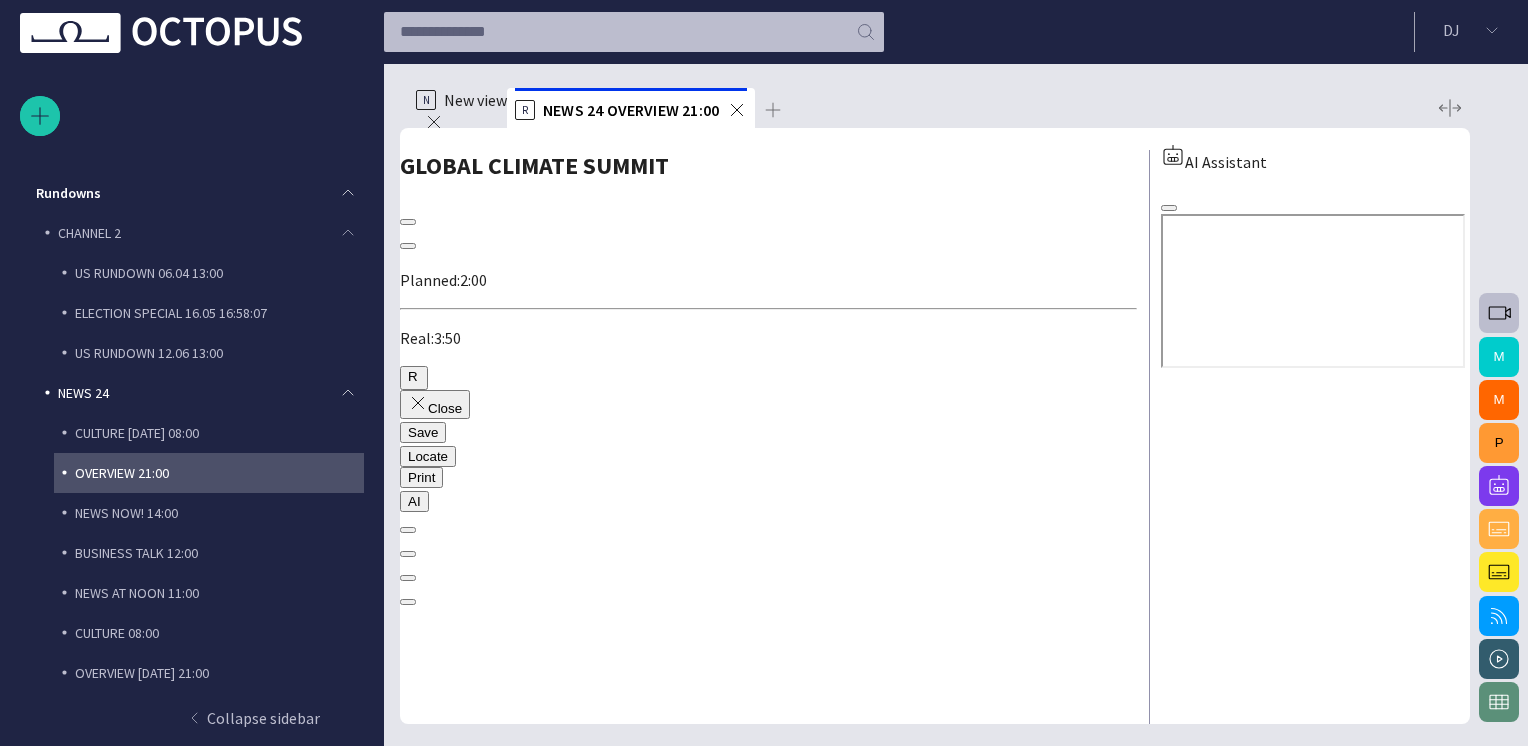 click on "**********" at bounding box center (768, 3137) 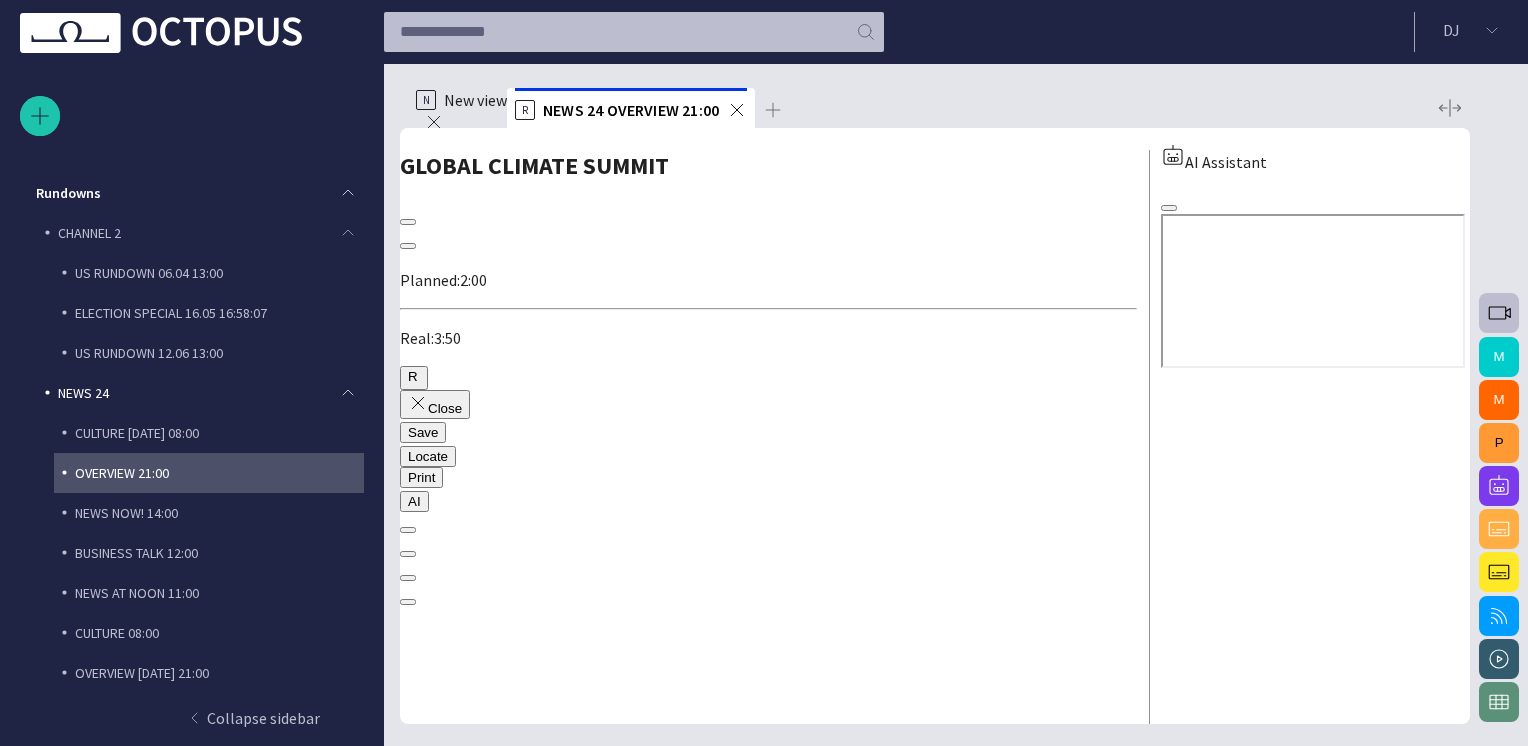 click on "**********" at bounding box center (768, 3137) 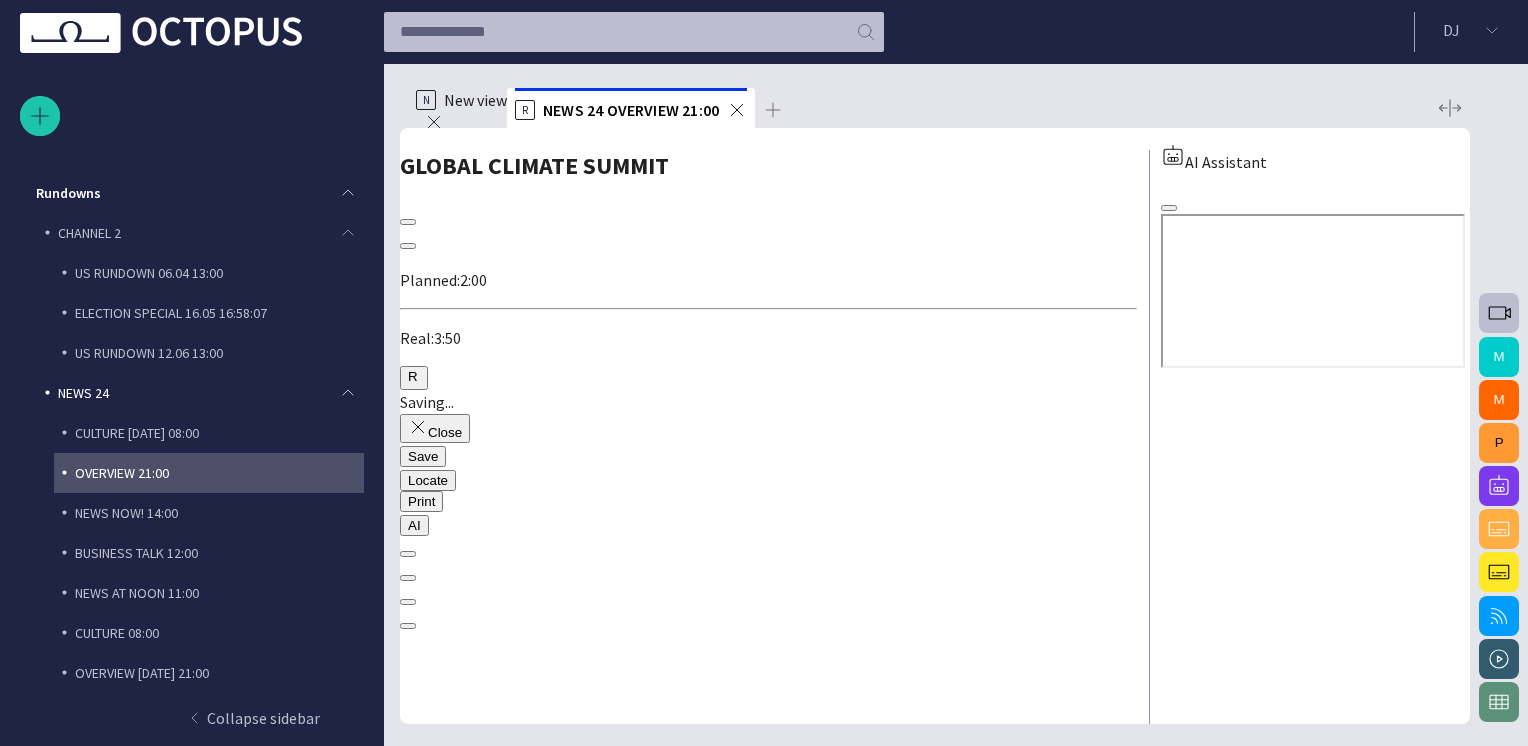 scroll, scrollTop: 4001, scrollLeft: 0, axis: vertical 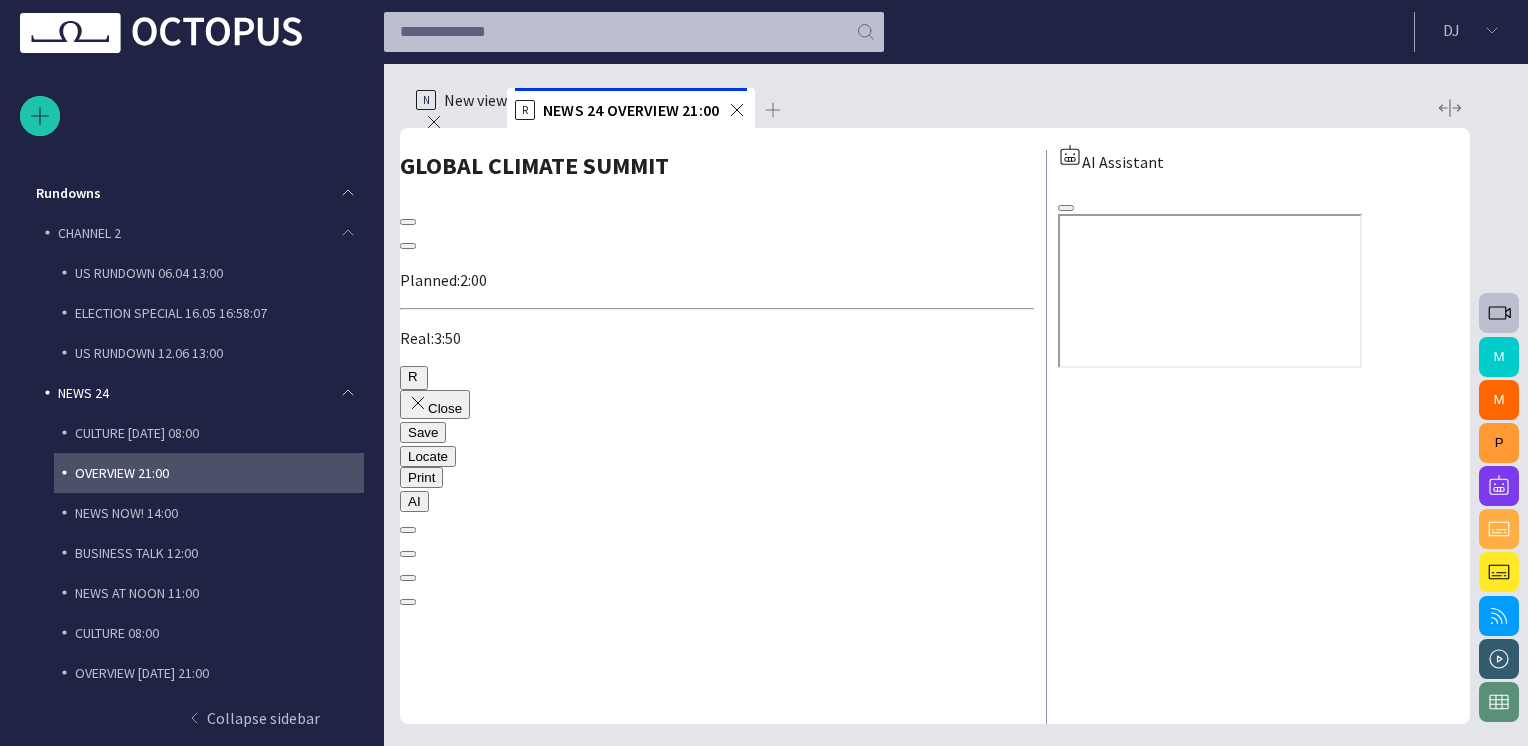 drag, startPoint x: 1140, startPoint y: 540, endPoint x: 1040, endPoint y: 543, distance: 100.04499 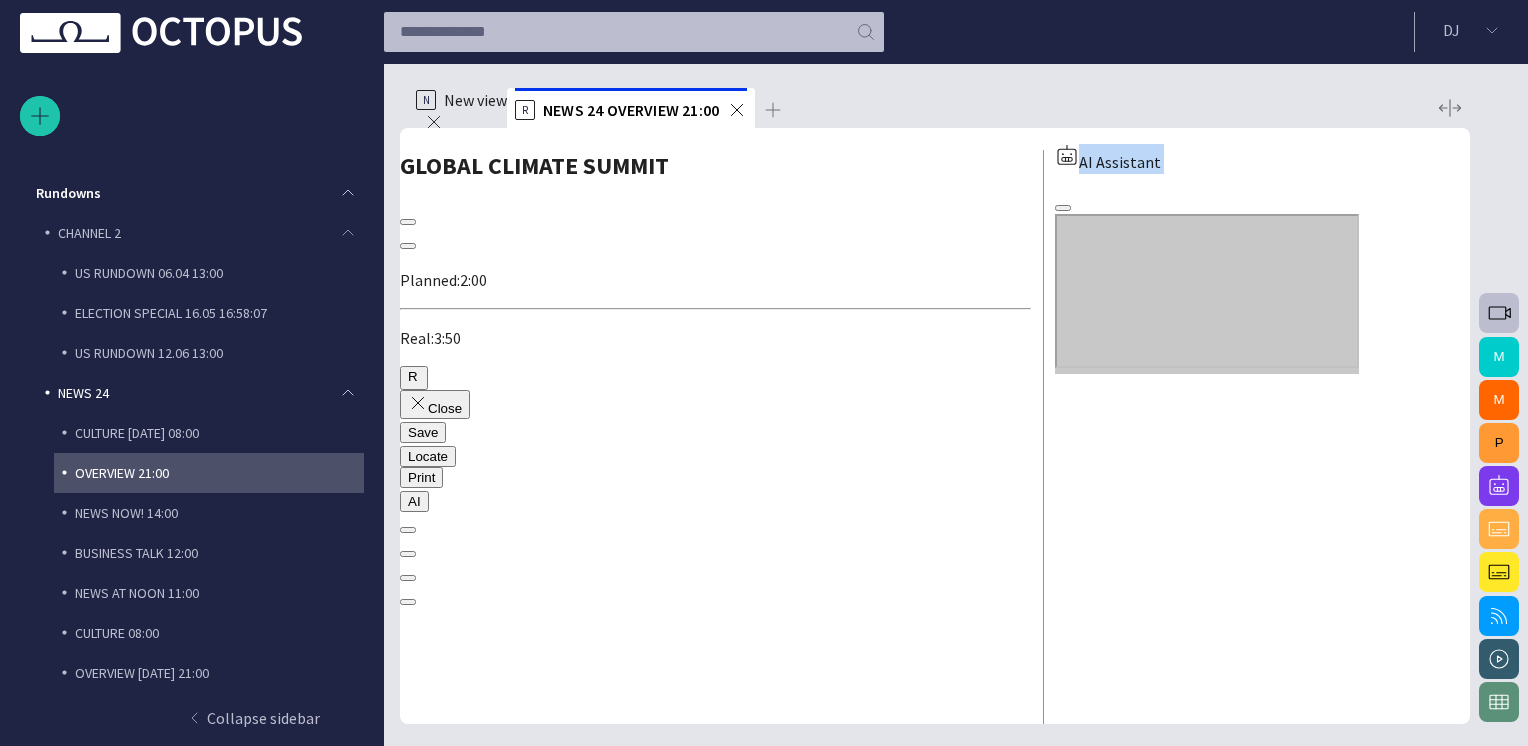 click on "AI Assistant" at bounding box center [1262, 179] 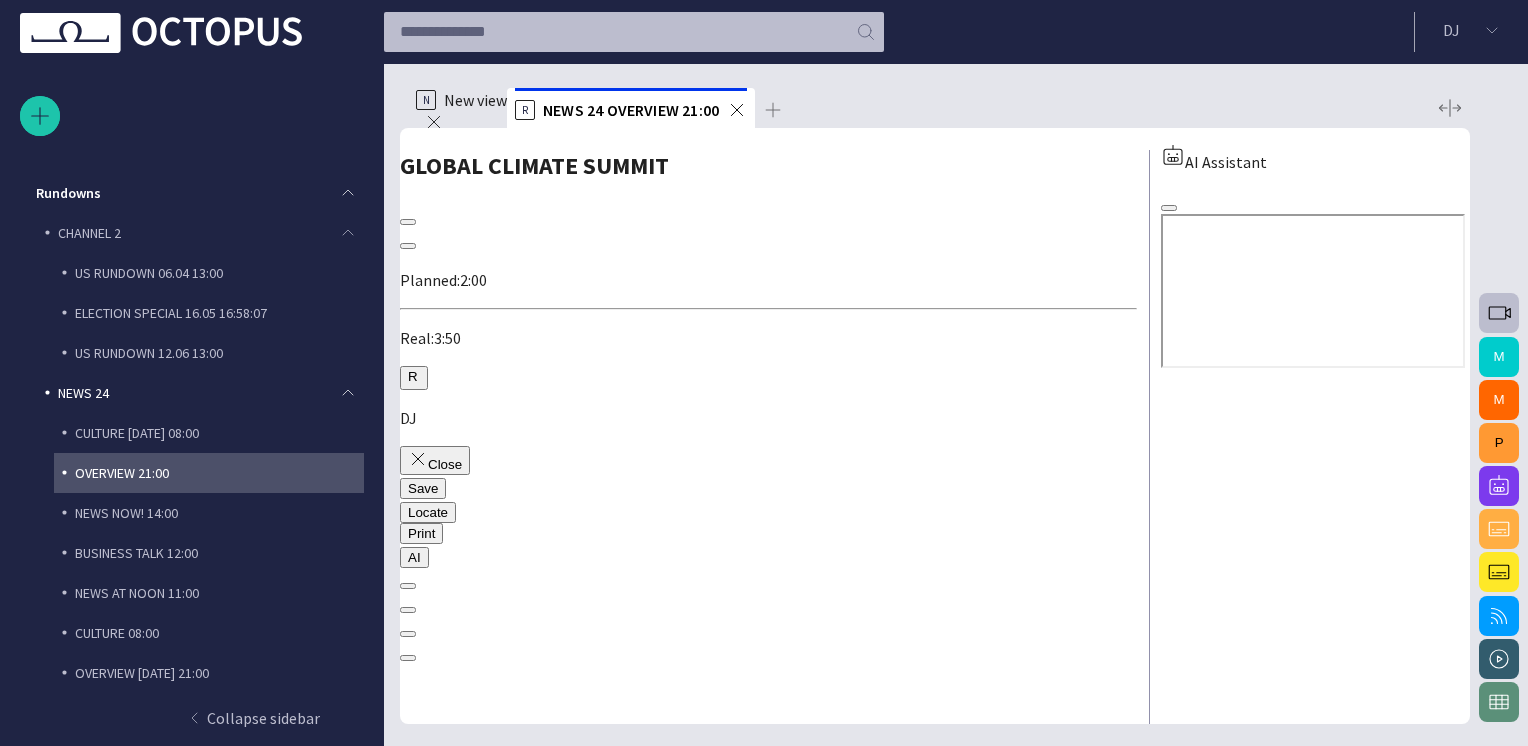 scroll, scrollTop: 4371, scrollLeft: 0, axis: vertical 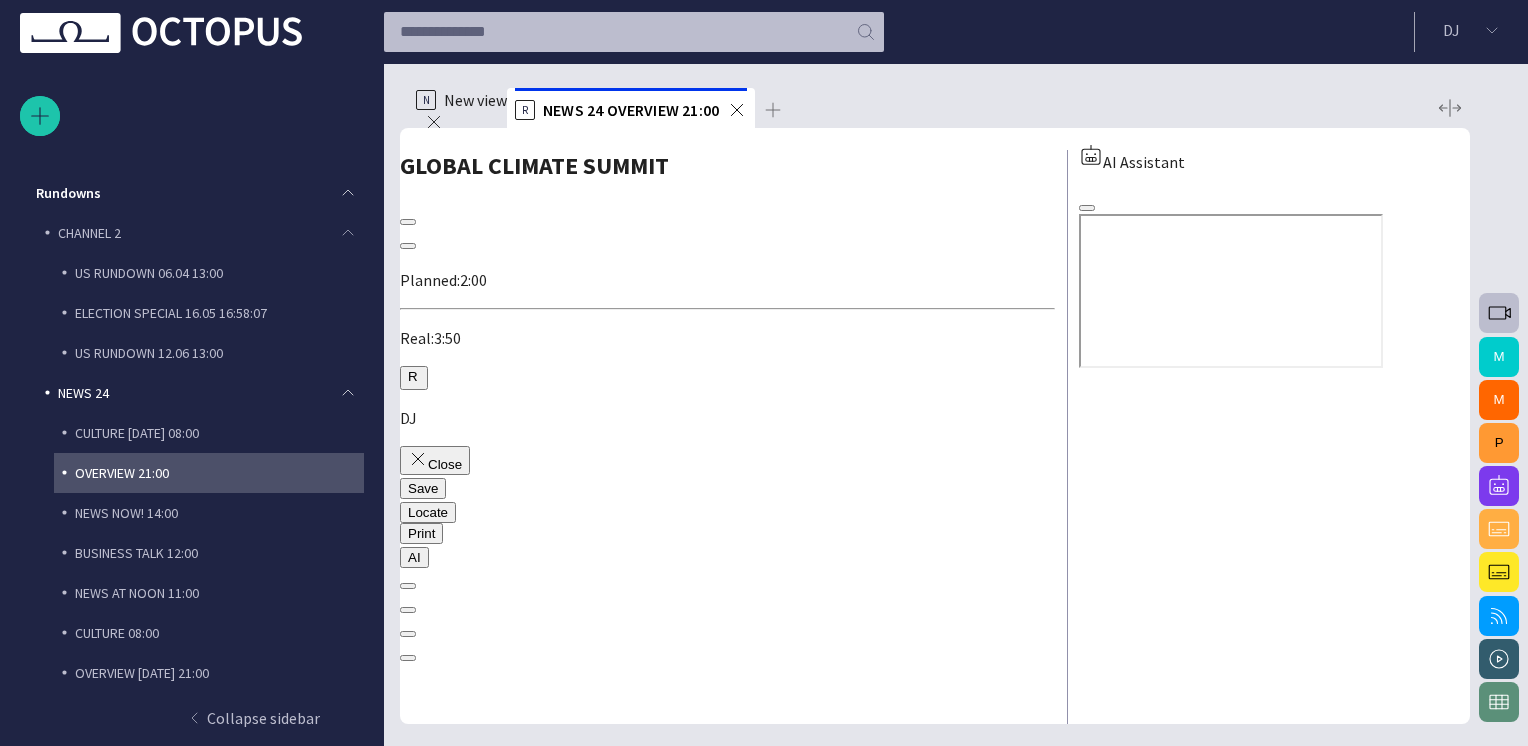 drag, startPoint x: 1145, startPoint y: 446, endPoint x: 1035, endPoint y: 454, distance: 110.29053 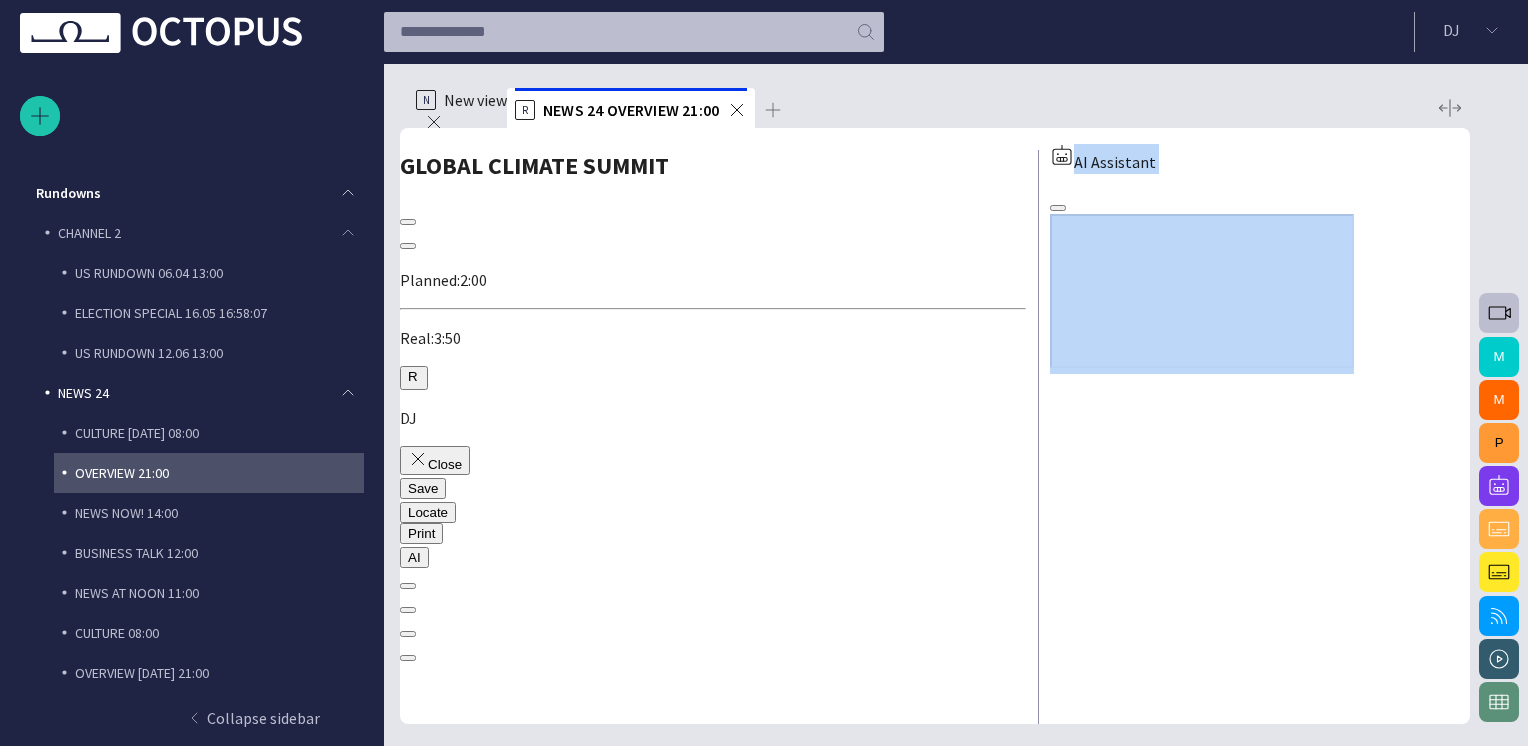 click on "AI Assistant" at bounding box center [1260, 179] 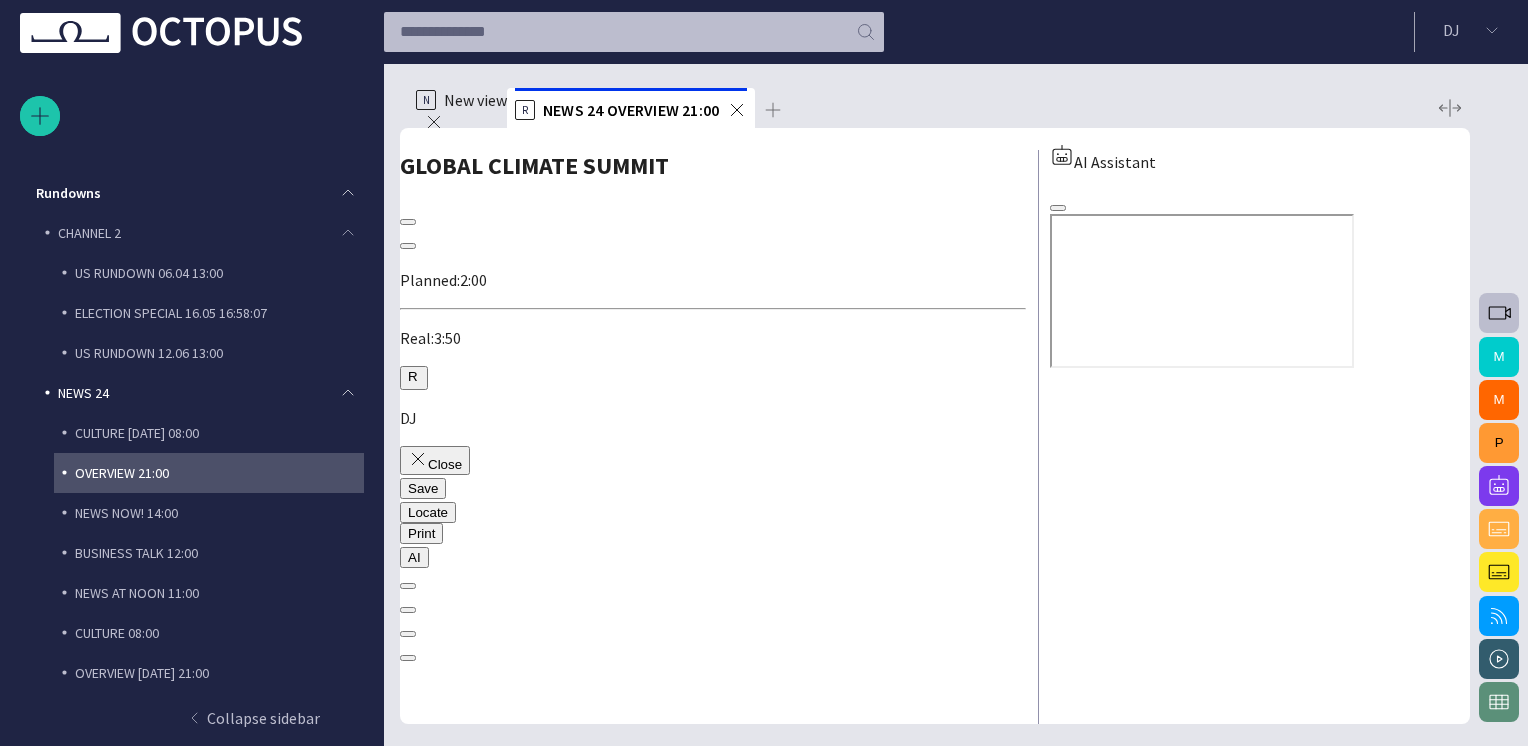 scroll, scrollTop: 3488, scrollLeft: 0, axis: vertical 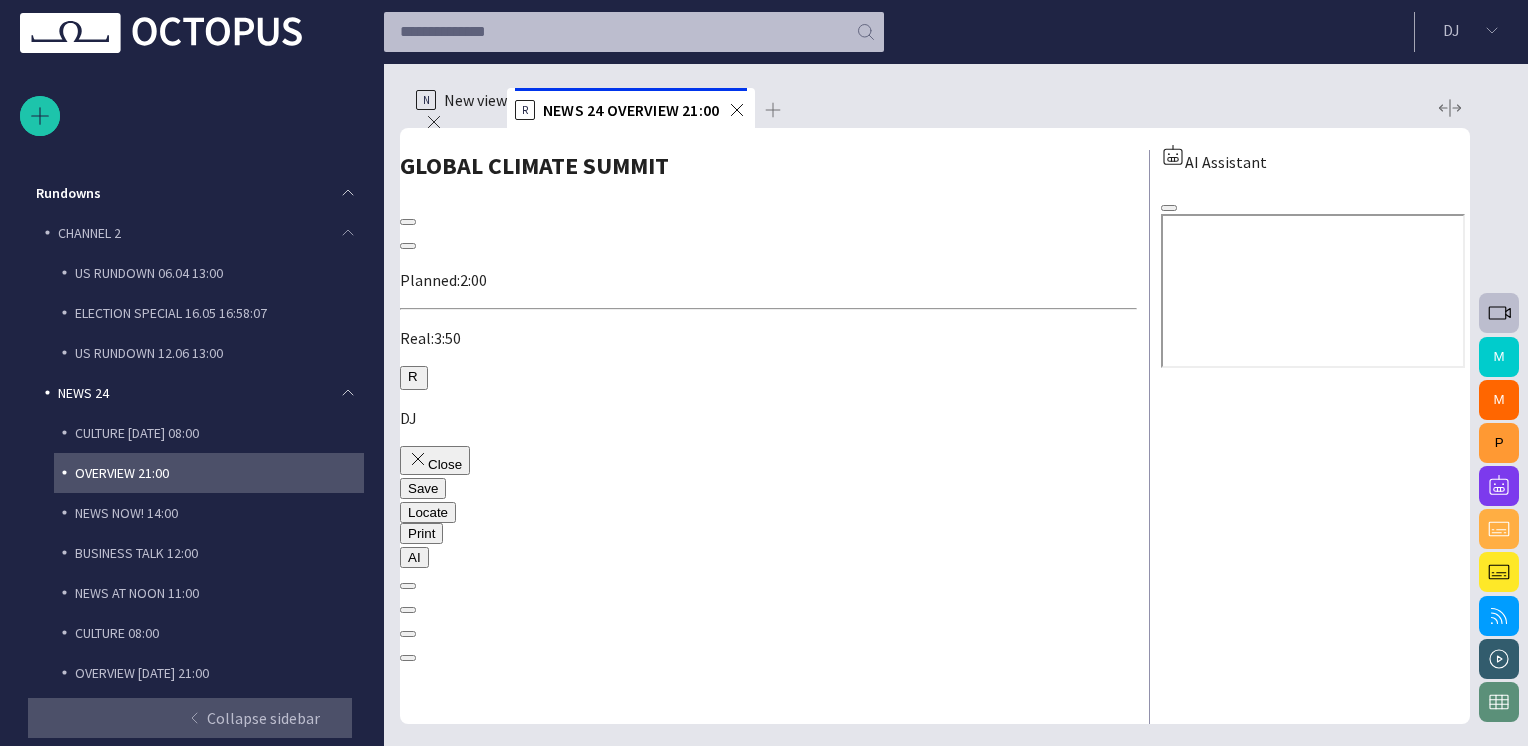 click on "Collapse sidebar" at bounding box center [267, 718] 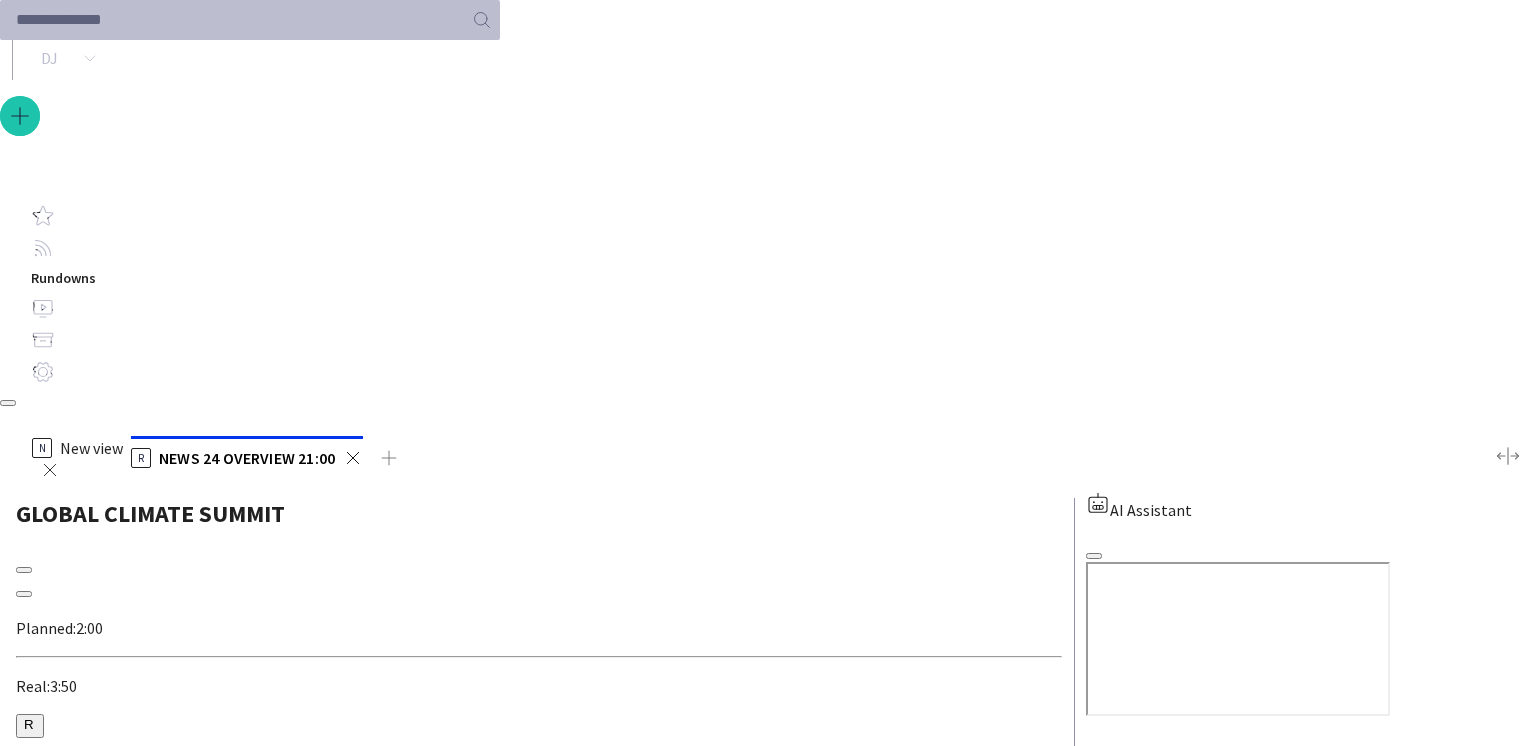 scroll, scrollTop: 0, scrollLeft: 0, axis: both 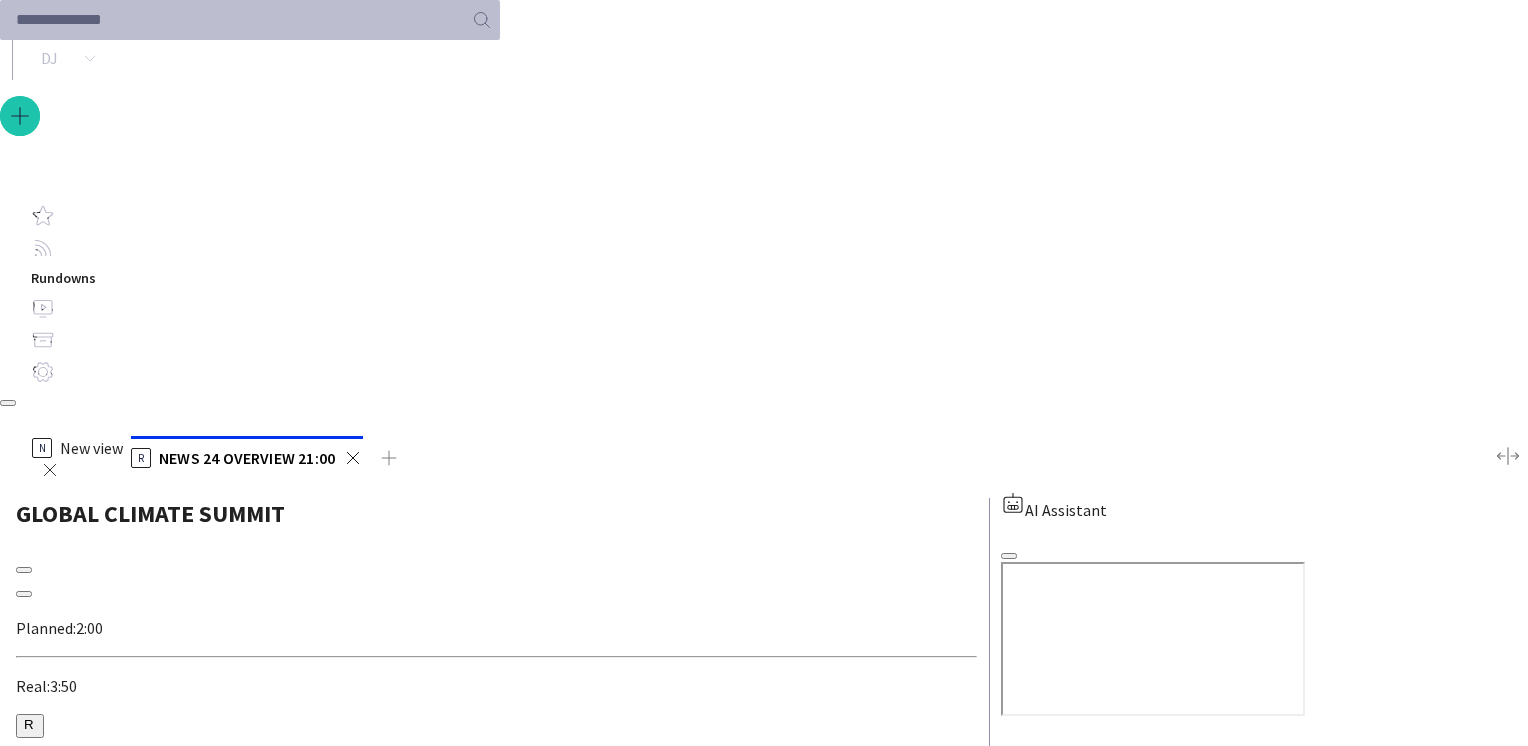drag, startPoint x: 1054, startPoint y: 438, endPoint x: 976, endPoint y: 438, distance: 78 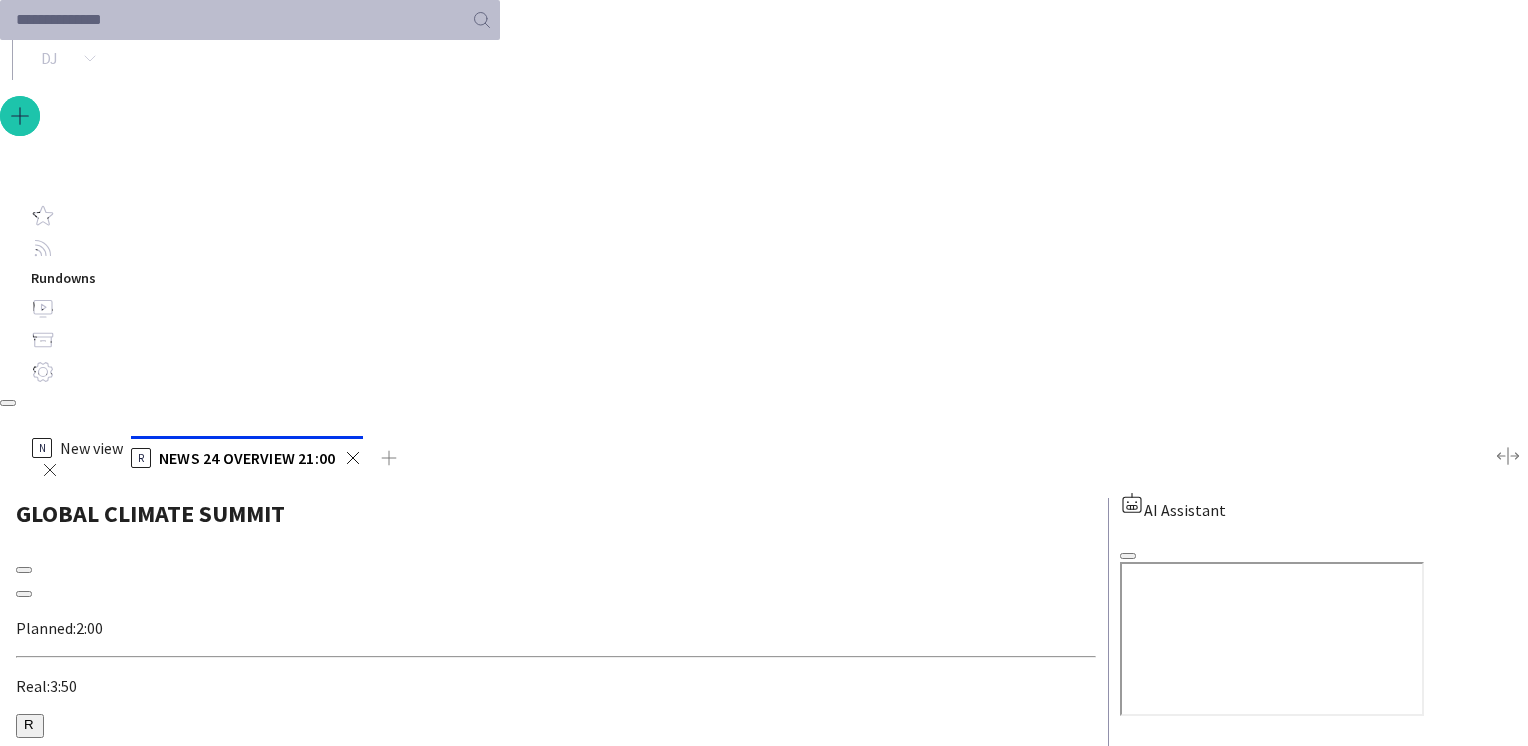 drag, startPoint x: 978, startPoint y: 490, endPoint x: 1114, endPoint y: 488, distance: 136.01471 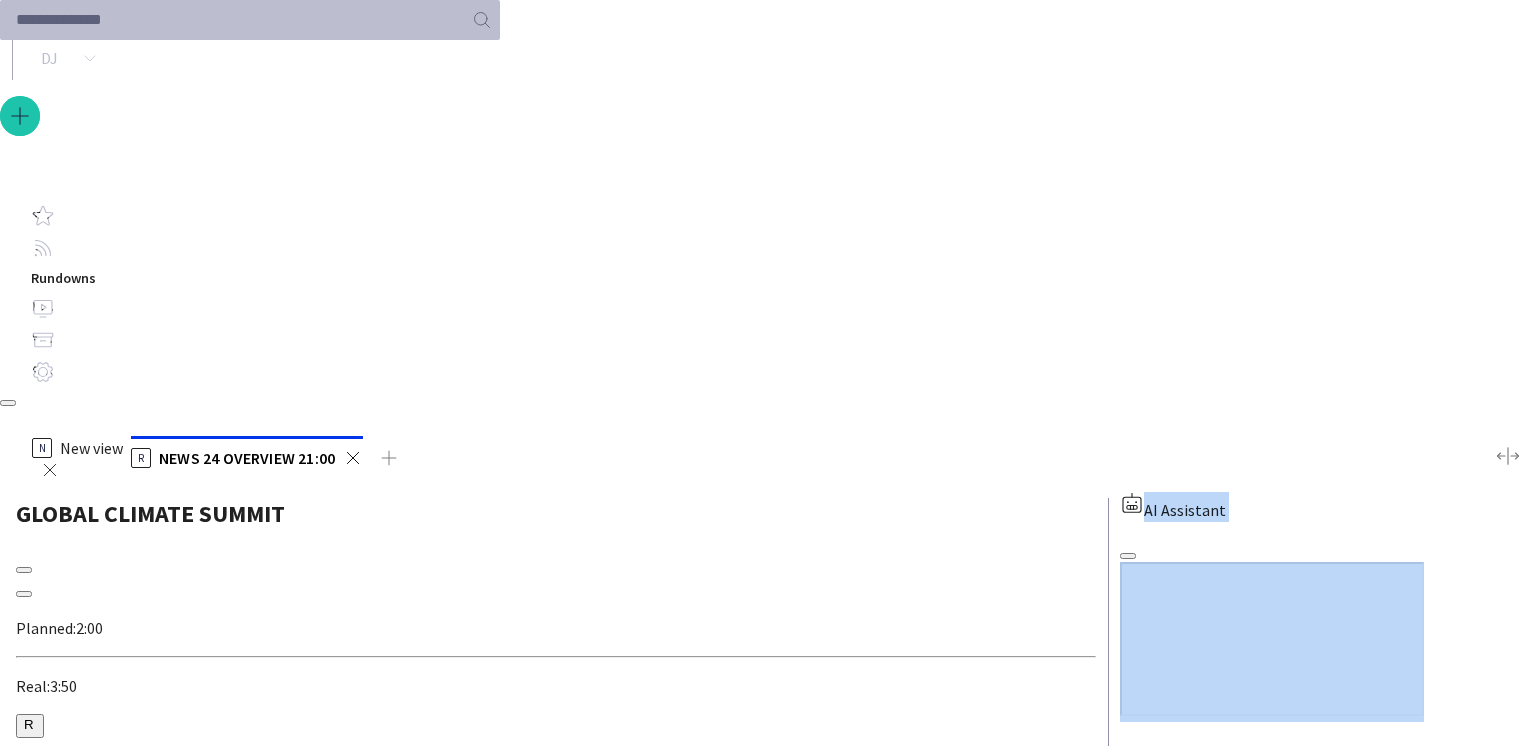 drag, startPoint x: 1114, startPoint y: 488, endPoint x: 1251, endPoint y: 186, distance: 331.62177 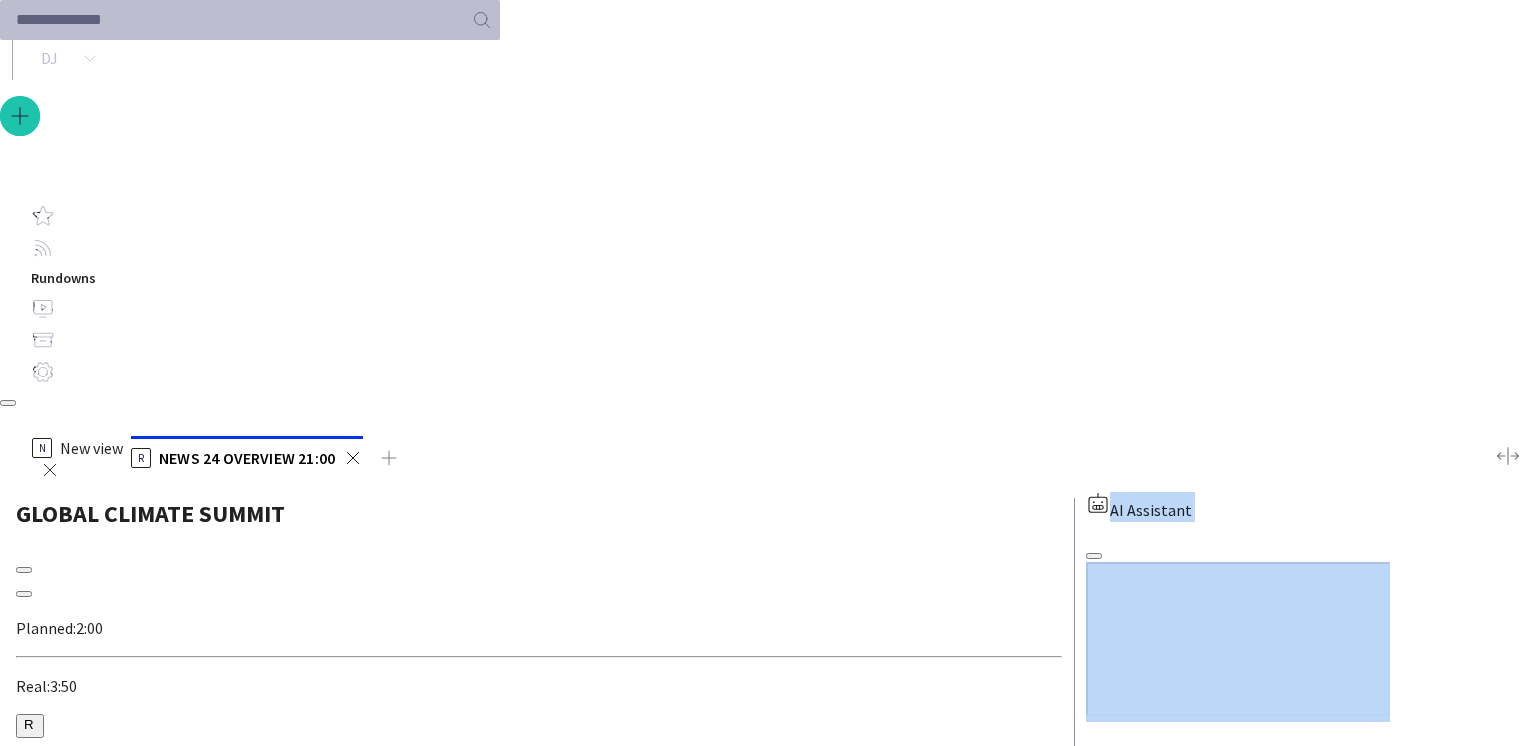 click on "AI Assistant" at bounding box center [1307, 527] 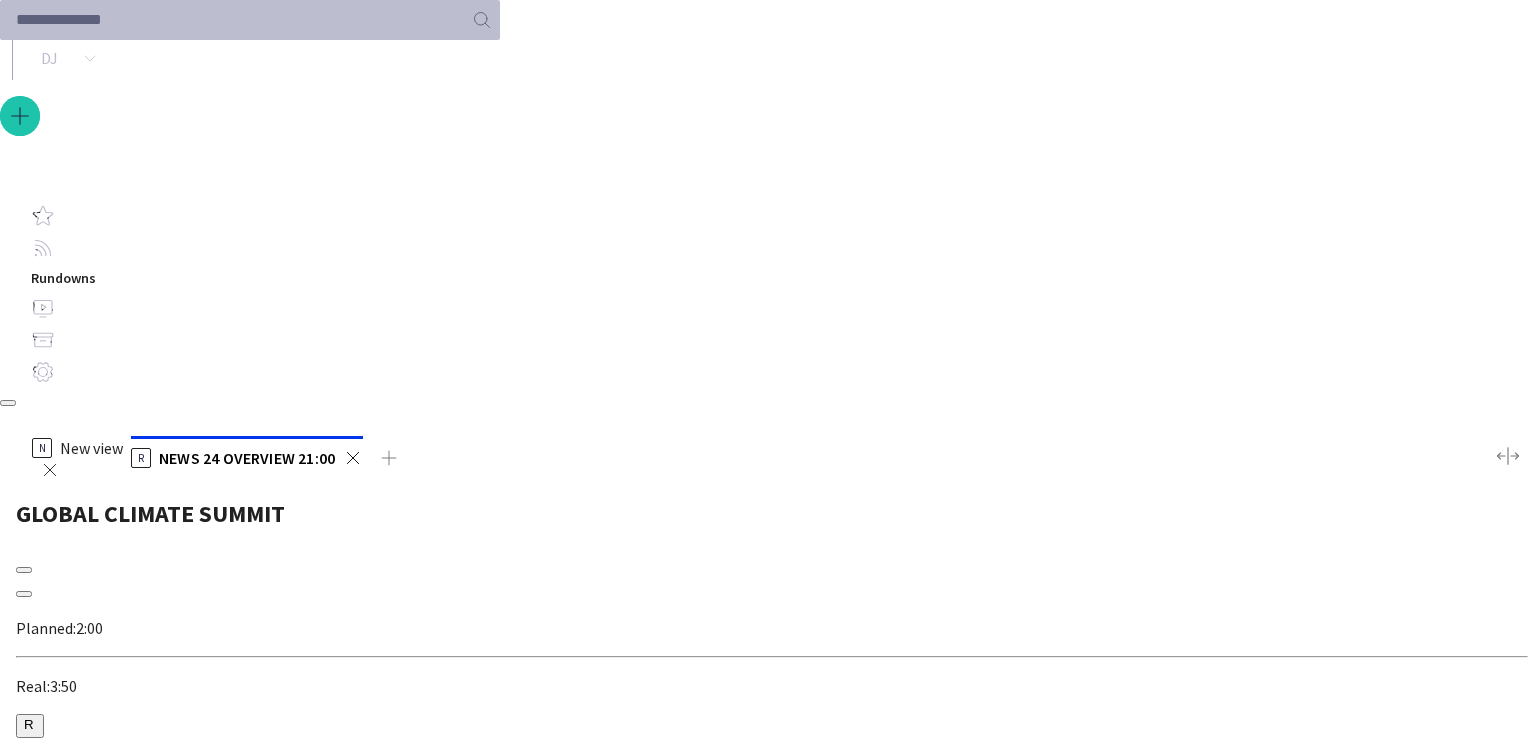 click at bounding box center (8, 403) 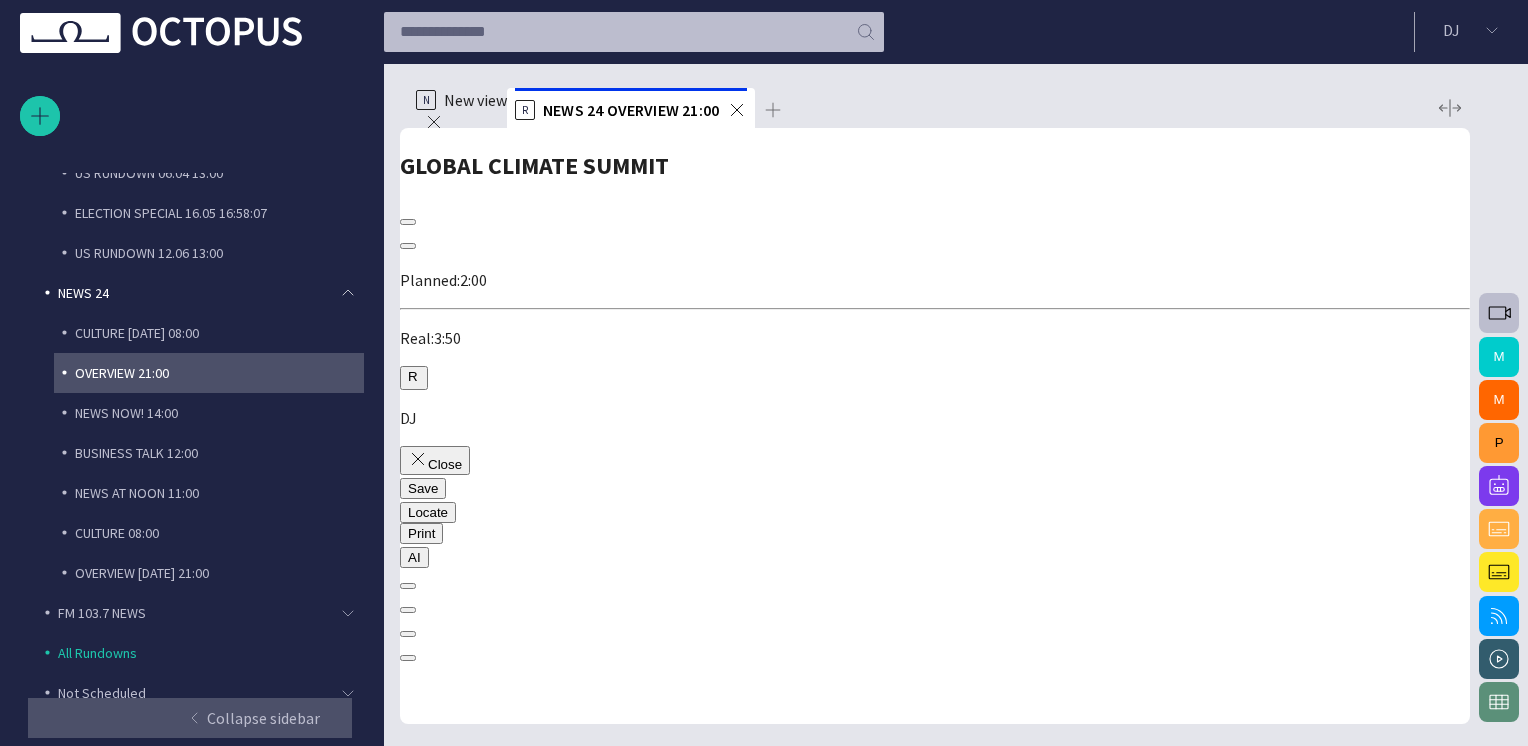 scroll, scrollTop: 280, scrollLeft: 0, axis: vertical 